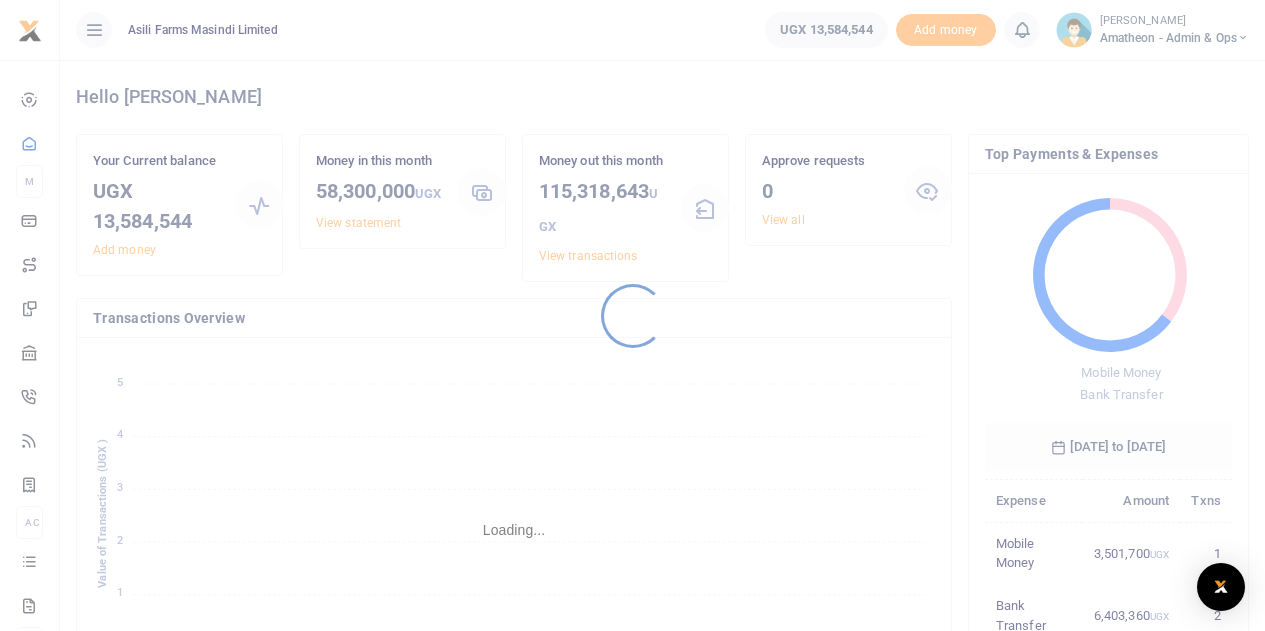 scroll, scrollTop: 0, scrollLeft: 0, axis: both 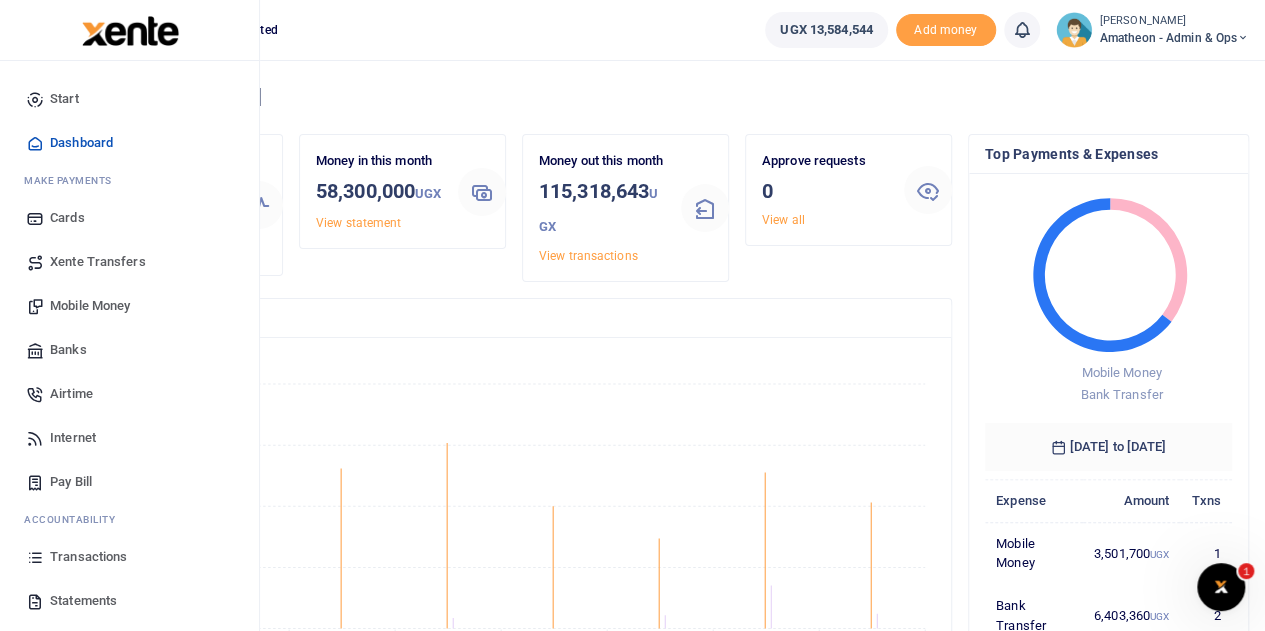 click on "Mobile Money" at bounding box center [90, 306] 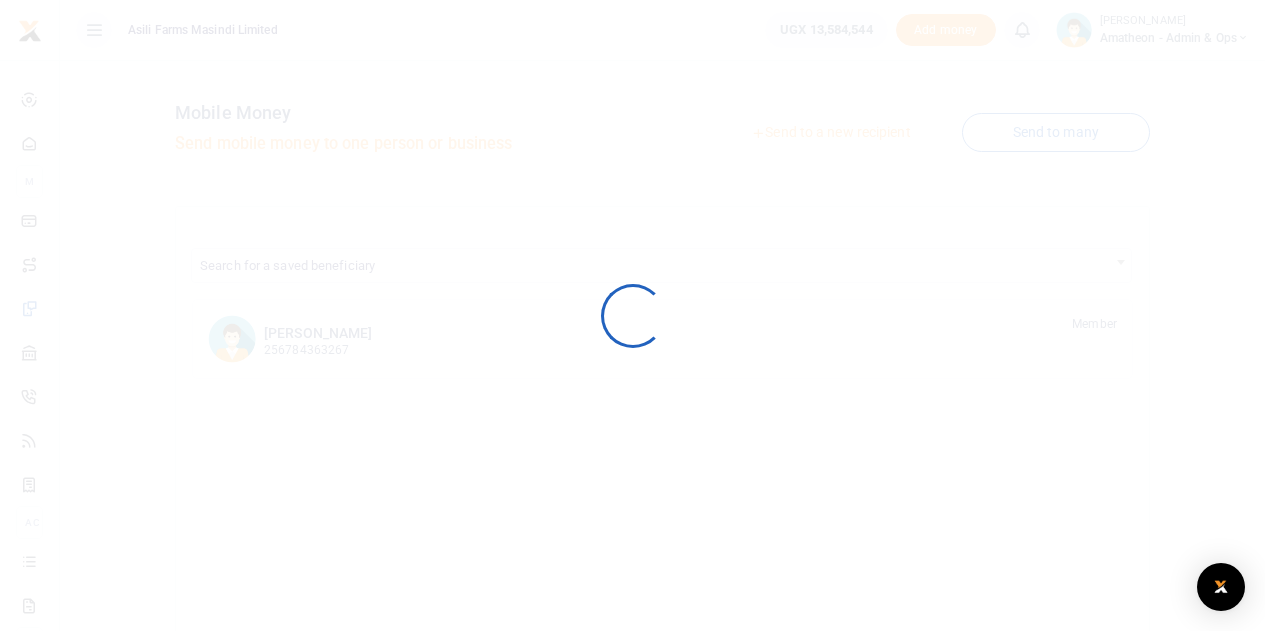 scroll, scrollTop: 0, scrollLeft: 0, axis: both 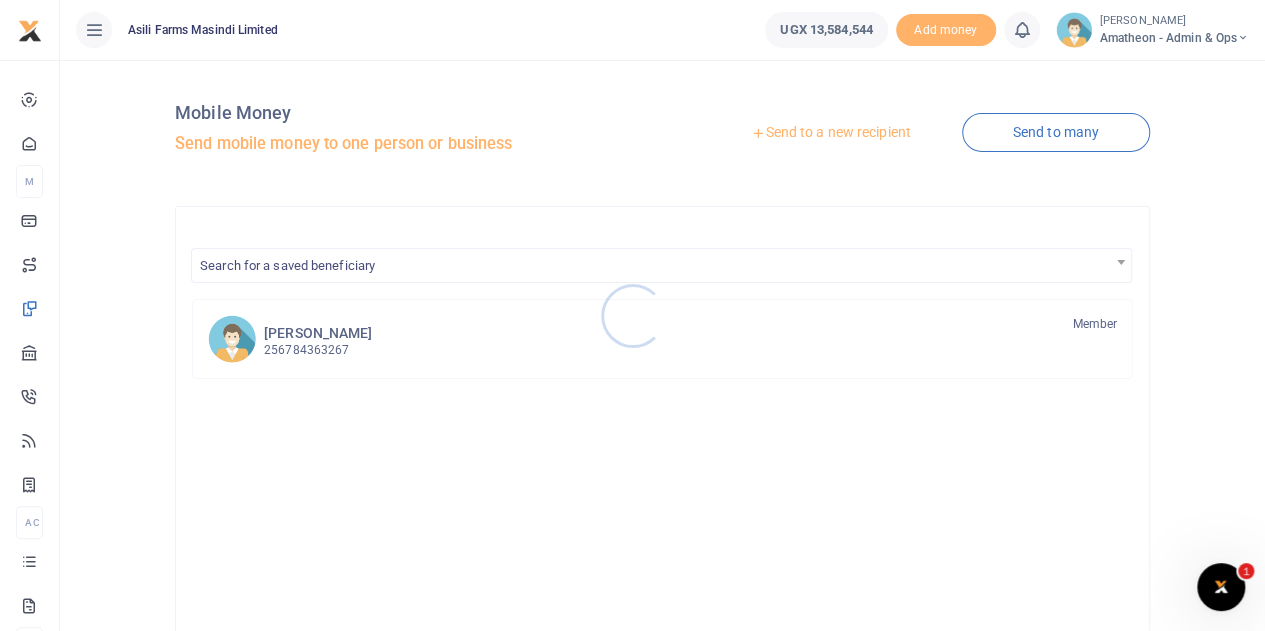 click at bounding box center [632, 315] 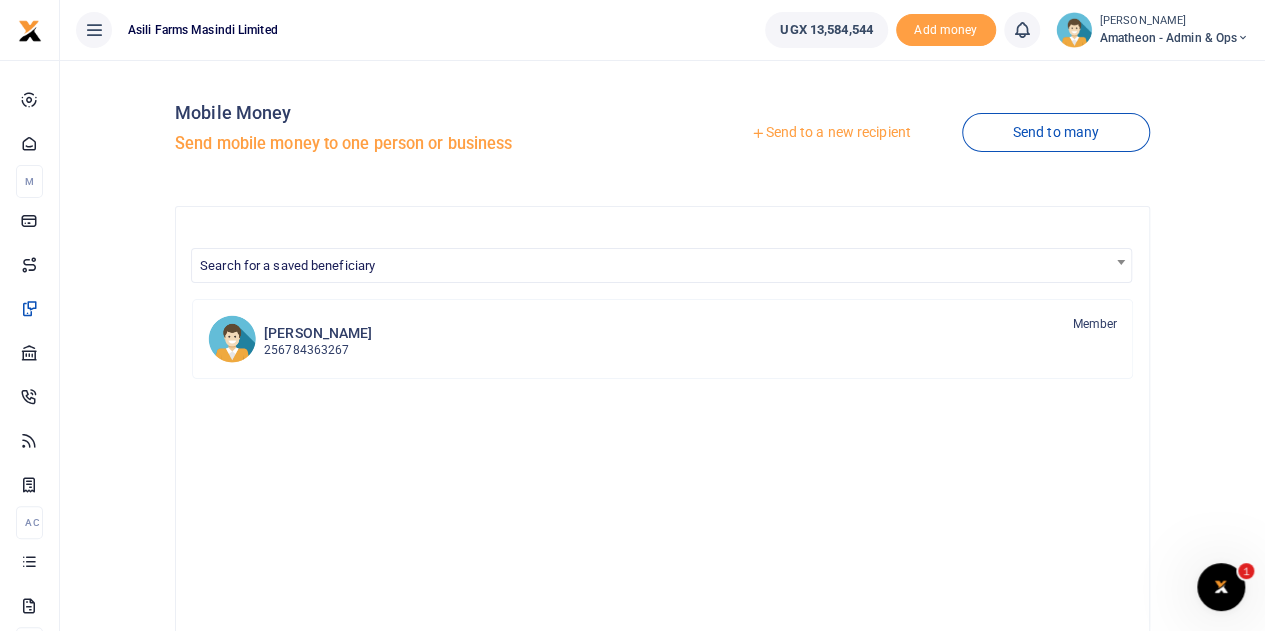 click on "Send to a new recipient" at bounding box center [830, 133] 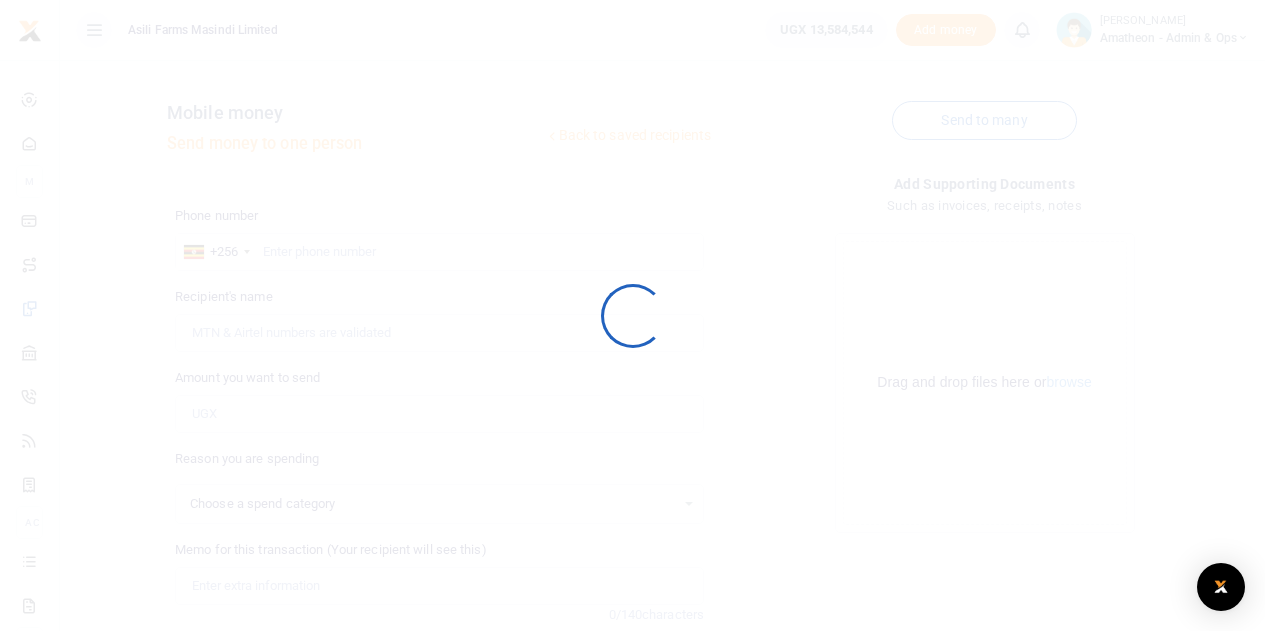 select 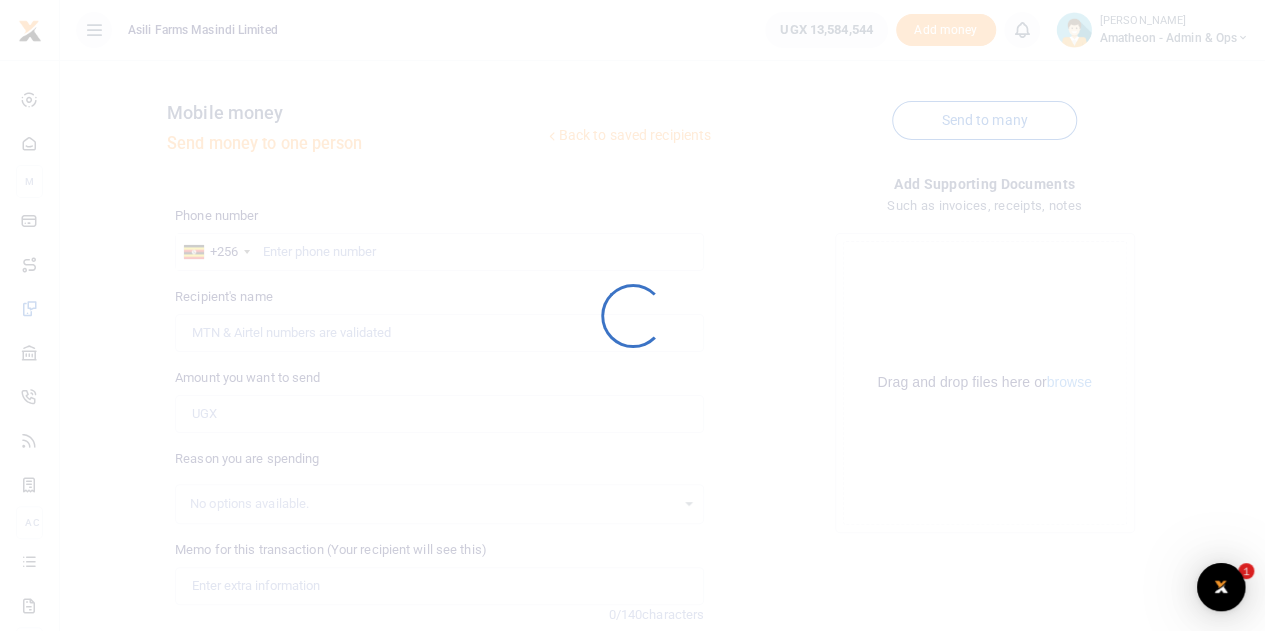 scroll, scrollTop: 0, scrollLeft: 0, axis: both 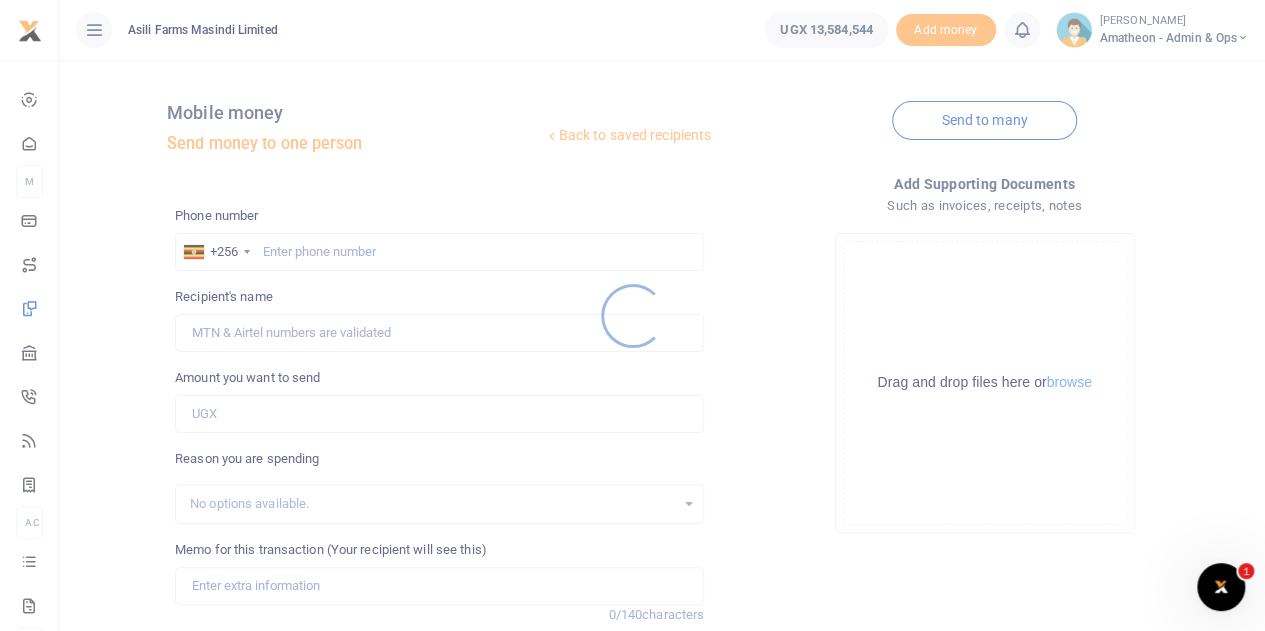 click at bounding box center (632, 315) 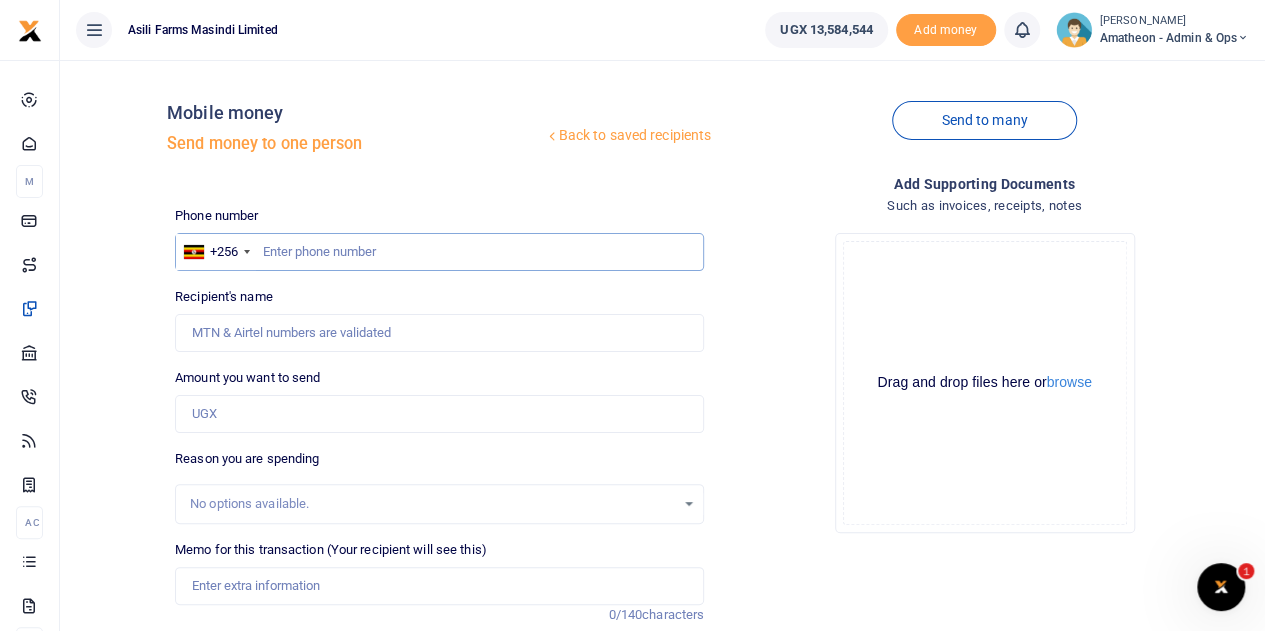 click at bounding box center (439, 252) 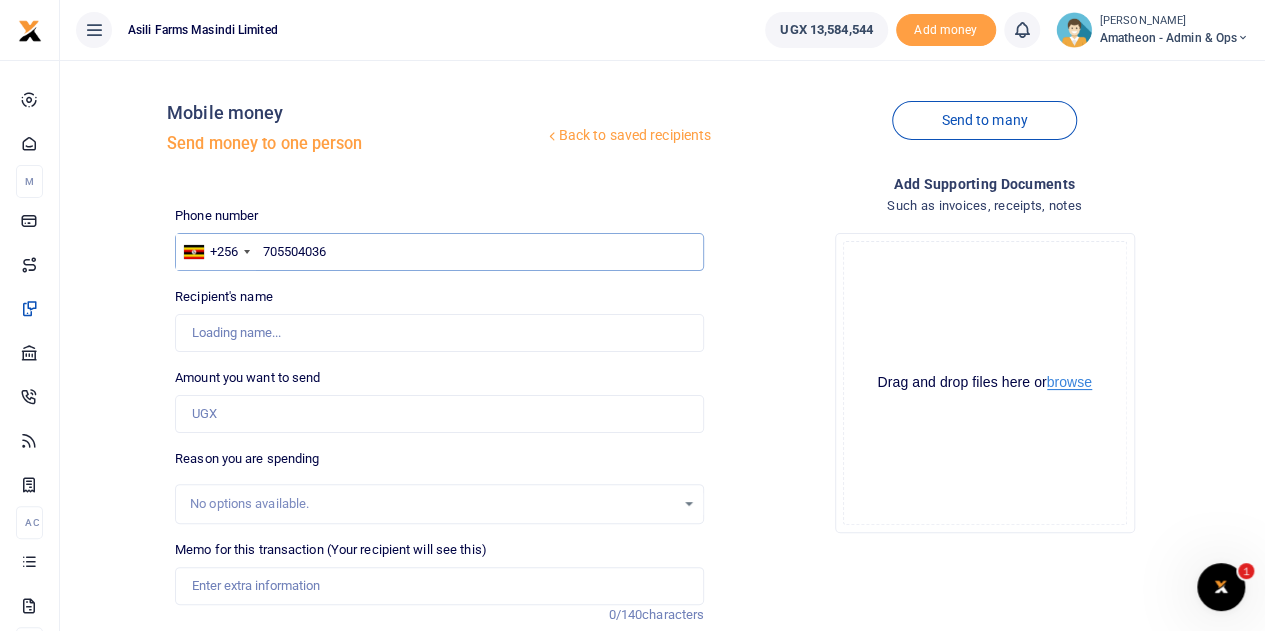 type on "705504036" 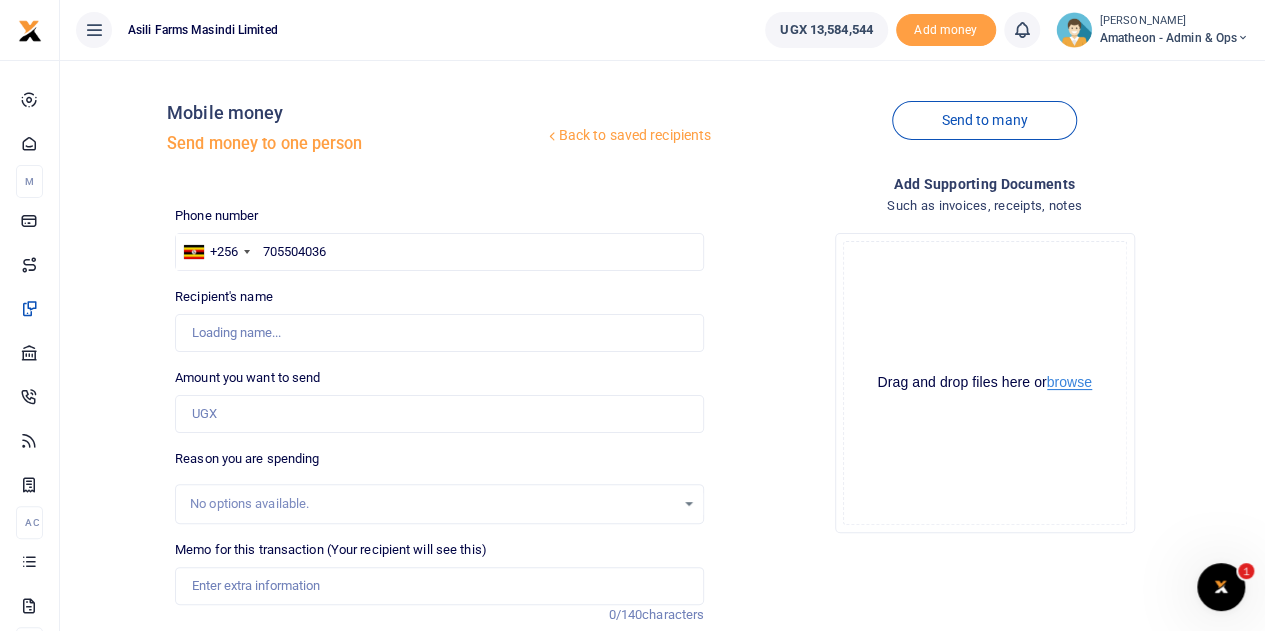 click on "browse" at bounding box center (1069, 382) 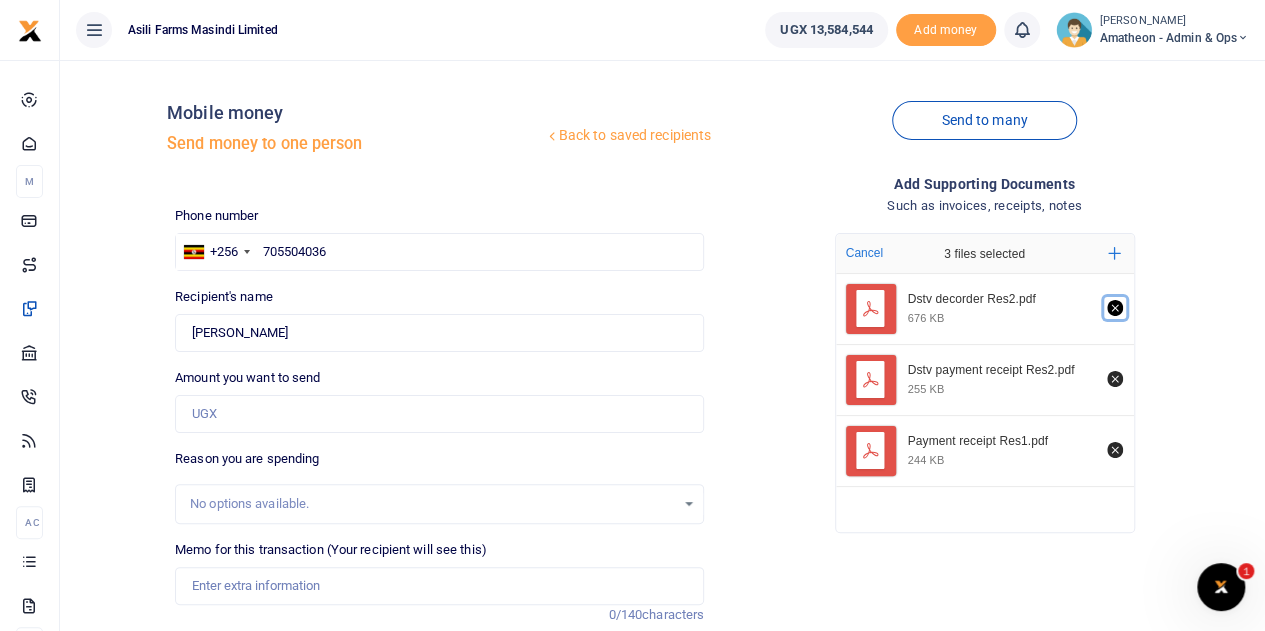 click 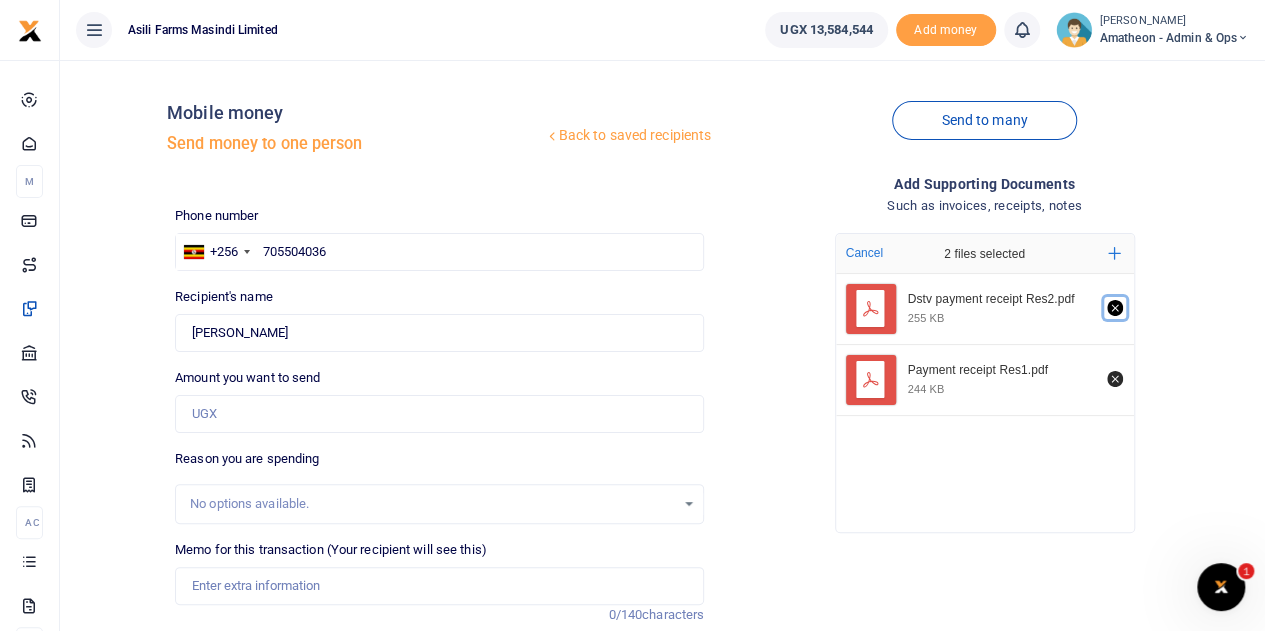 click 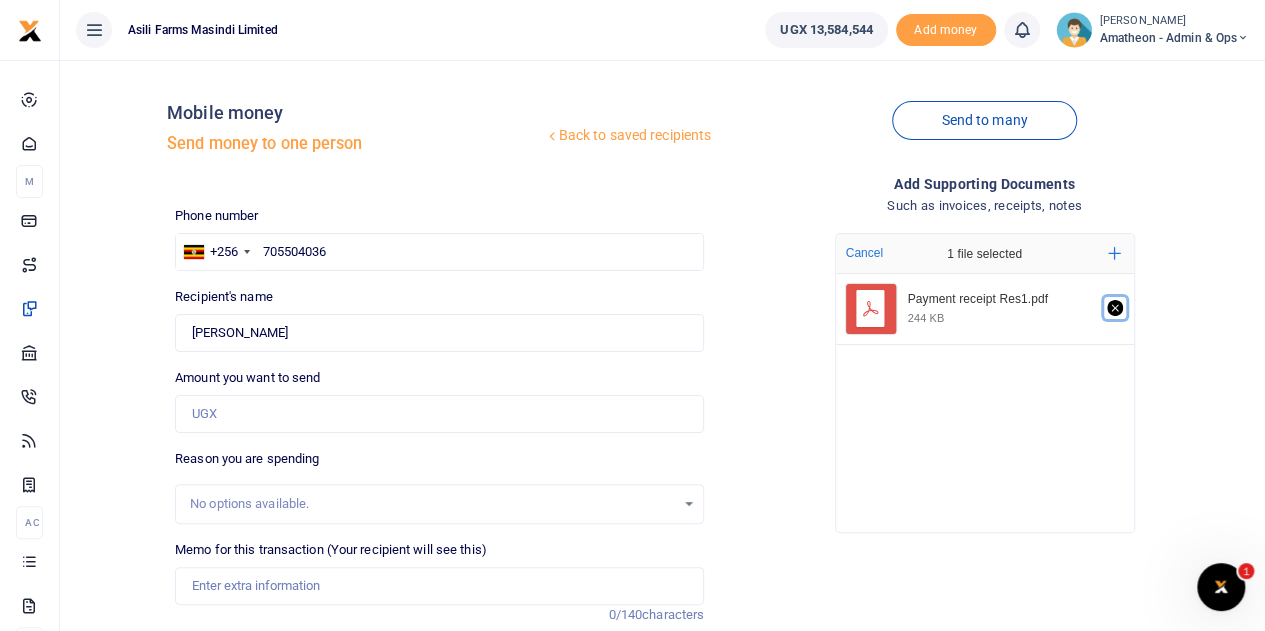 click 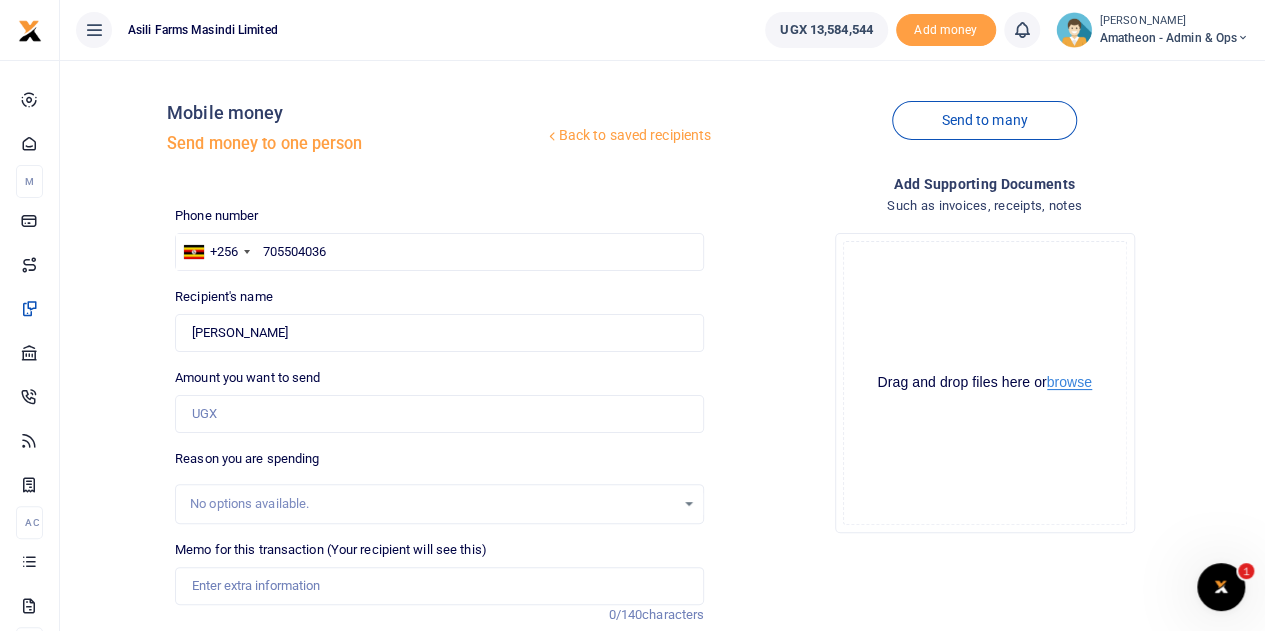 click on "browse" at bounding box center [1069, 382] 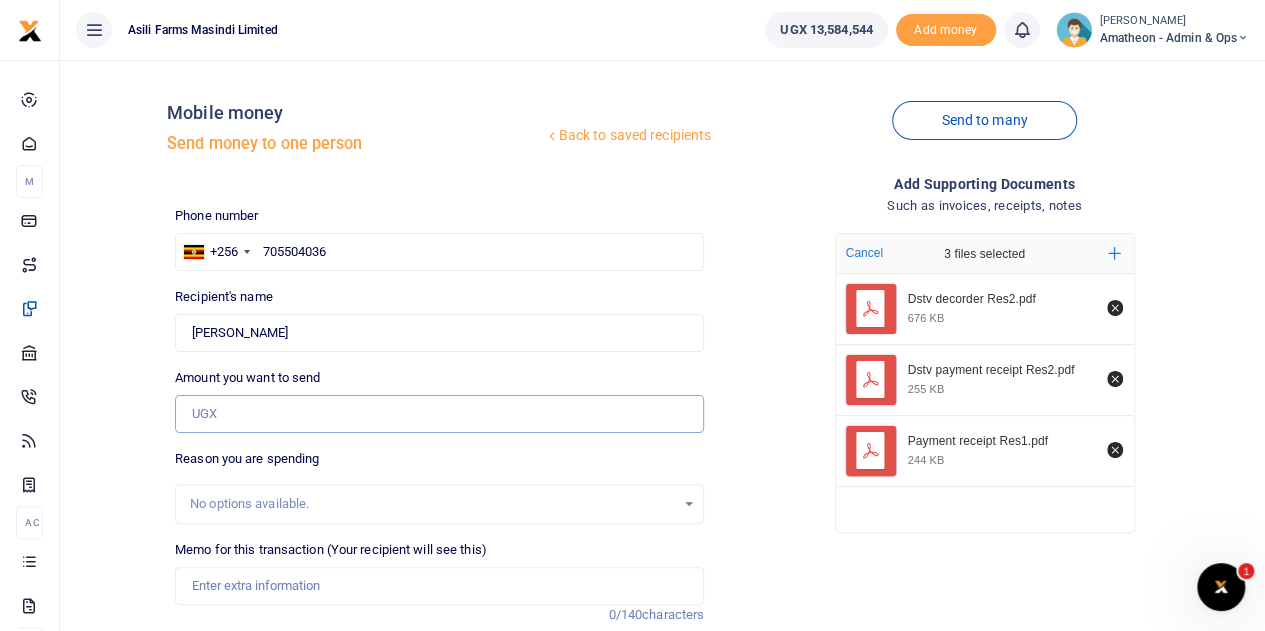 click on "Amount you want to send" at bounding box center (439, 414) 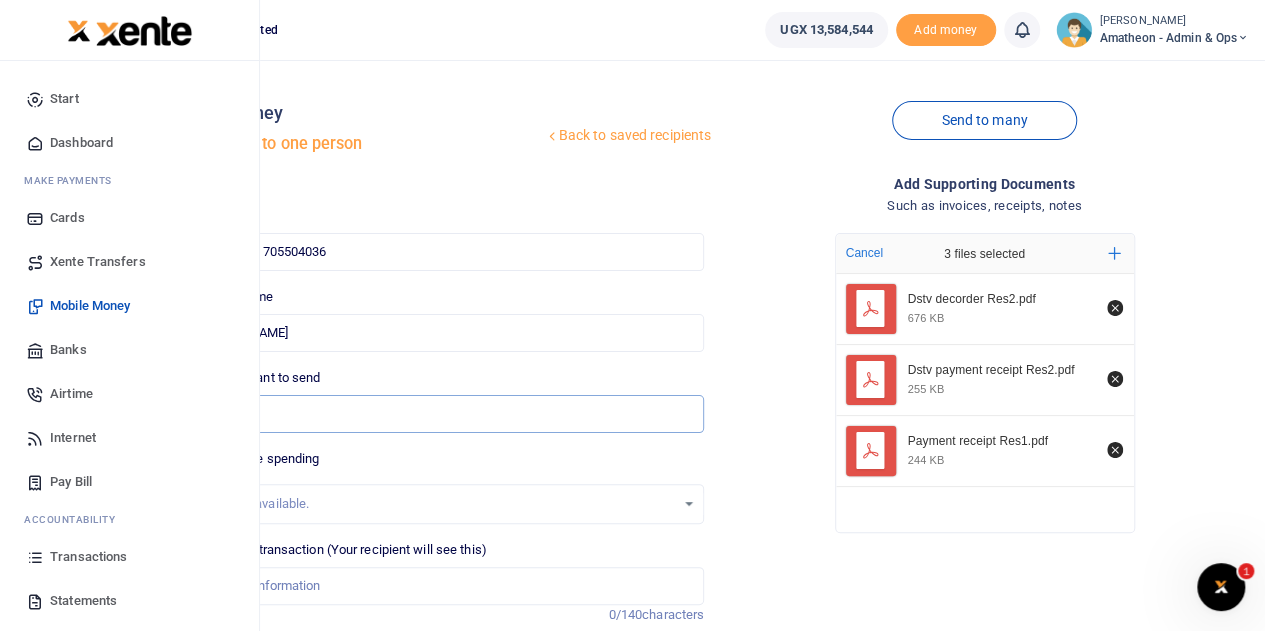 type on "400,000" 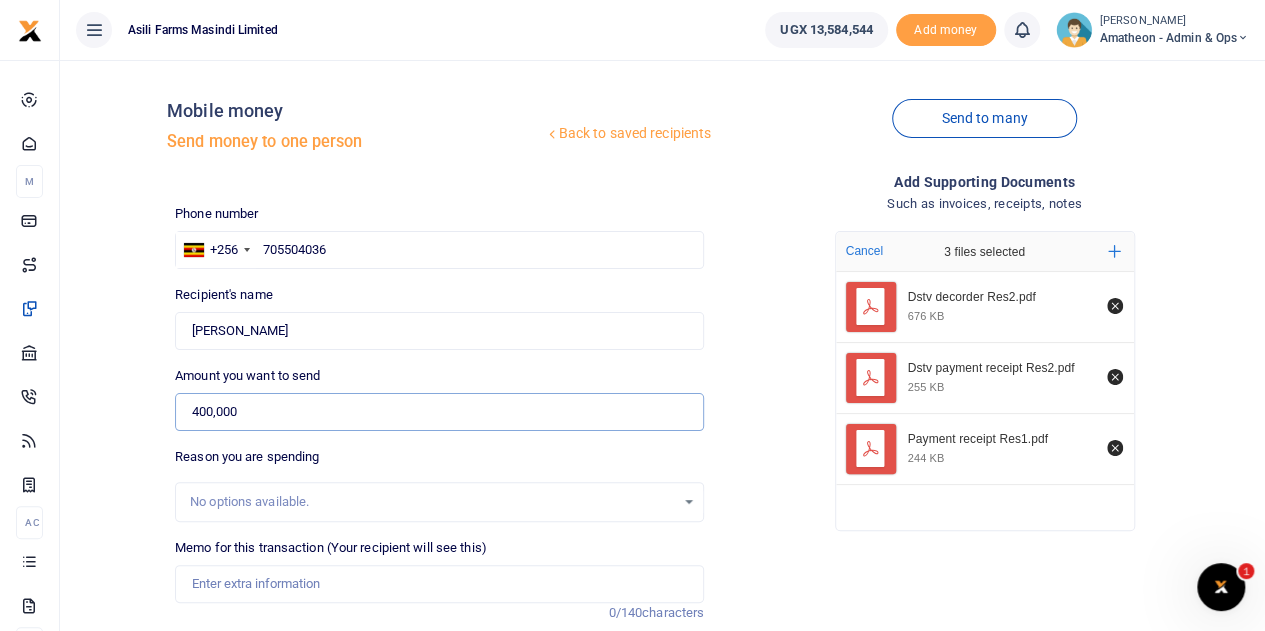 scroll, scrollTop: 0, scrollLeft: 0, axis: both 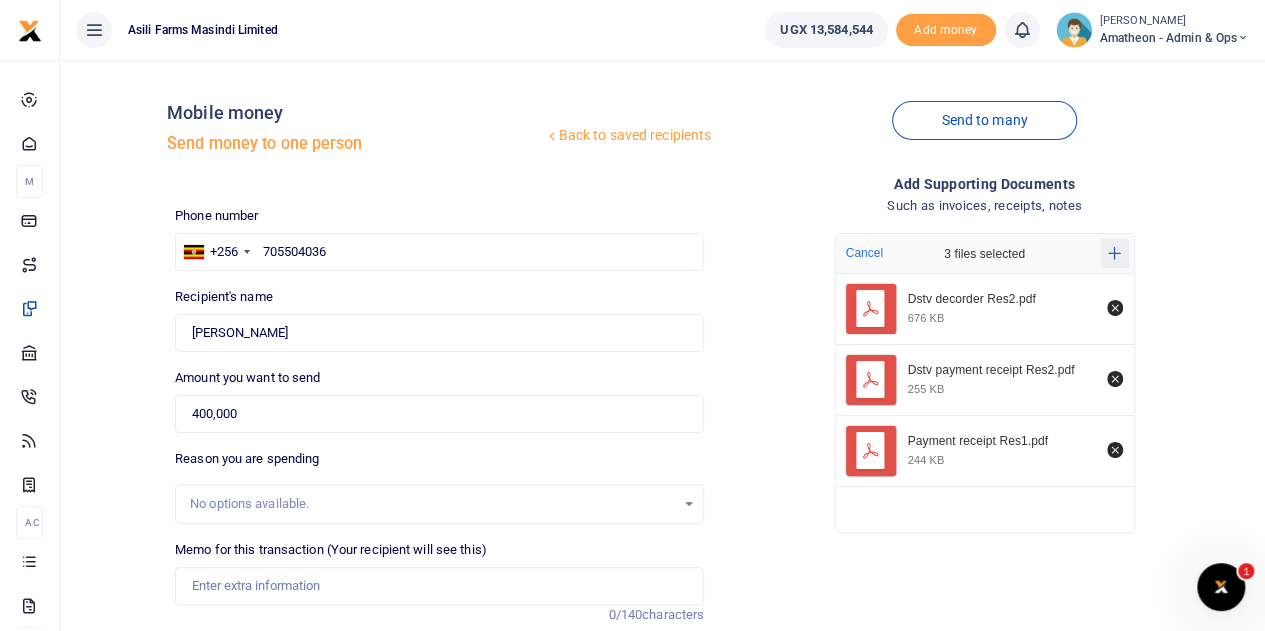 click 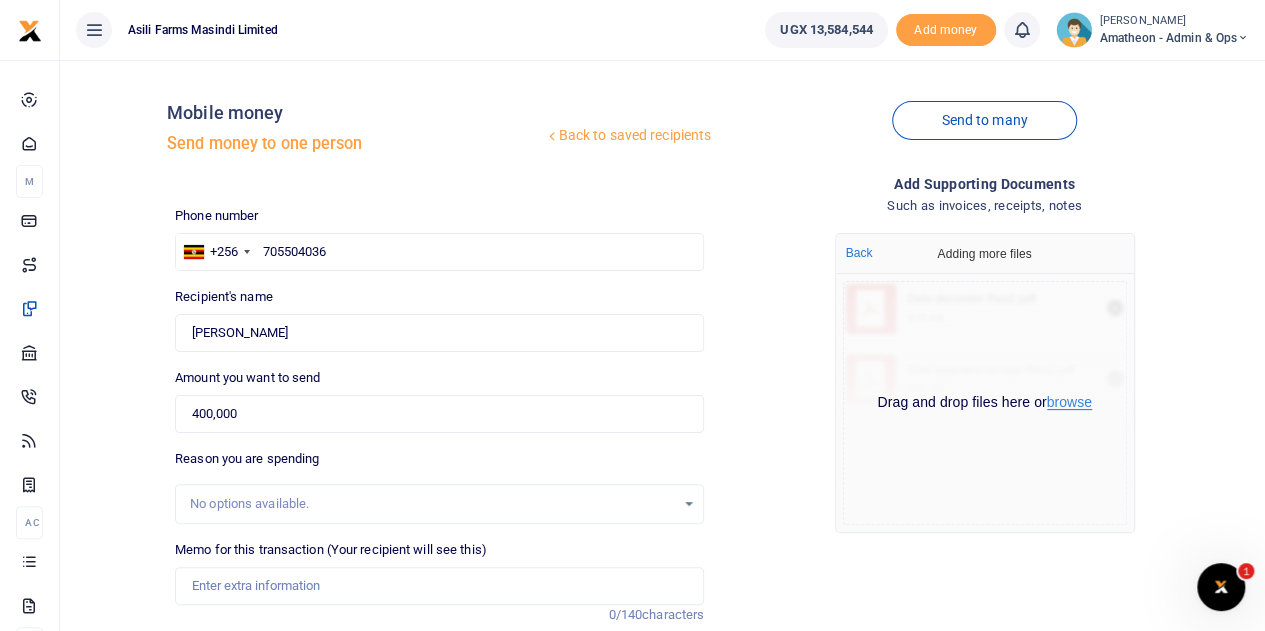 click on "browse" at bounding box center [1069, 402] 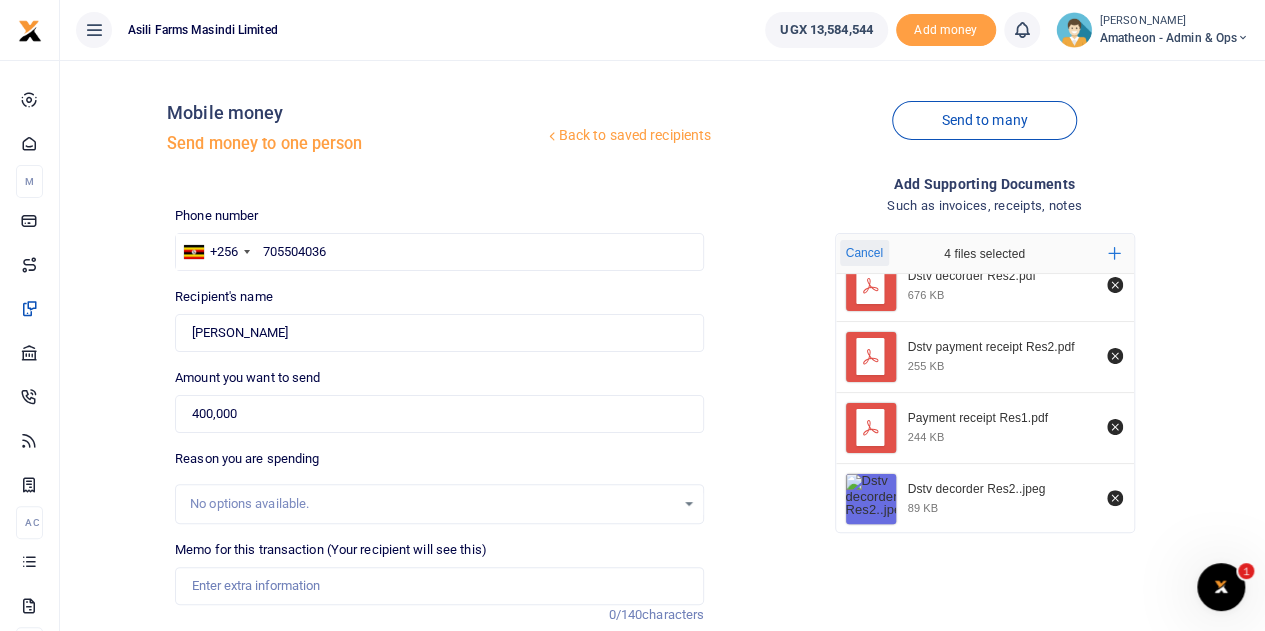 scroll, scrollTop: 35, scrollLeft: 0, axis: vertical 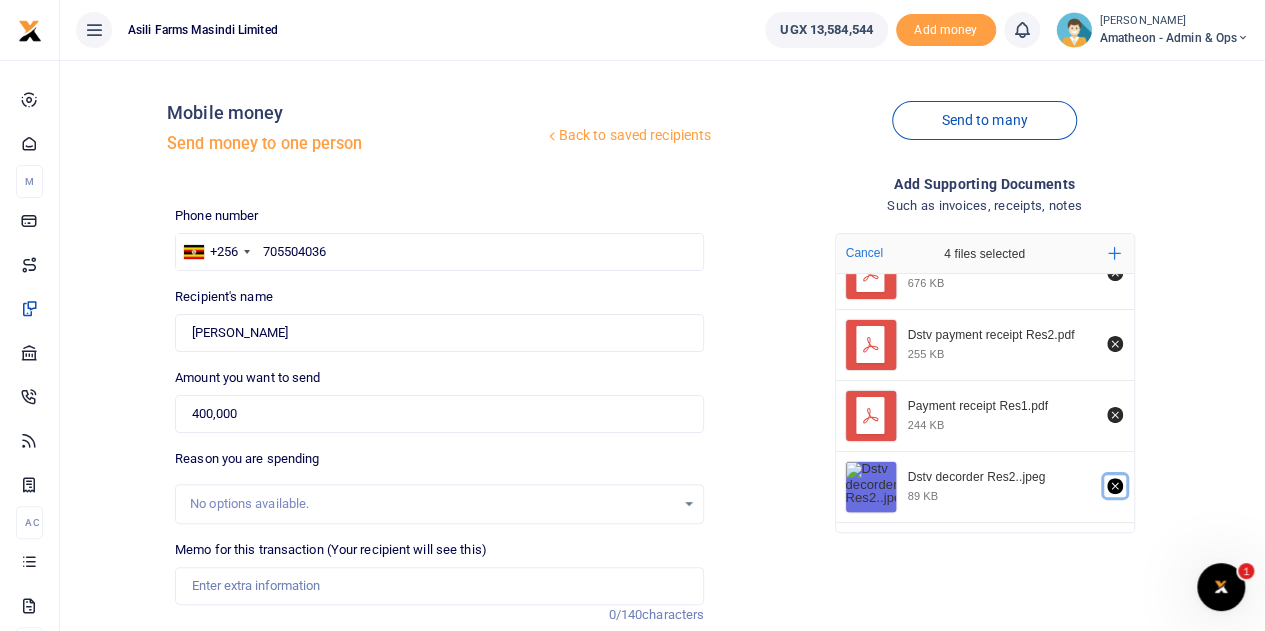 click 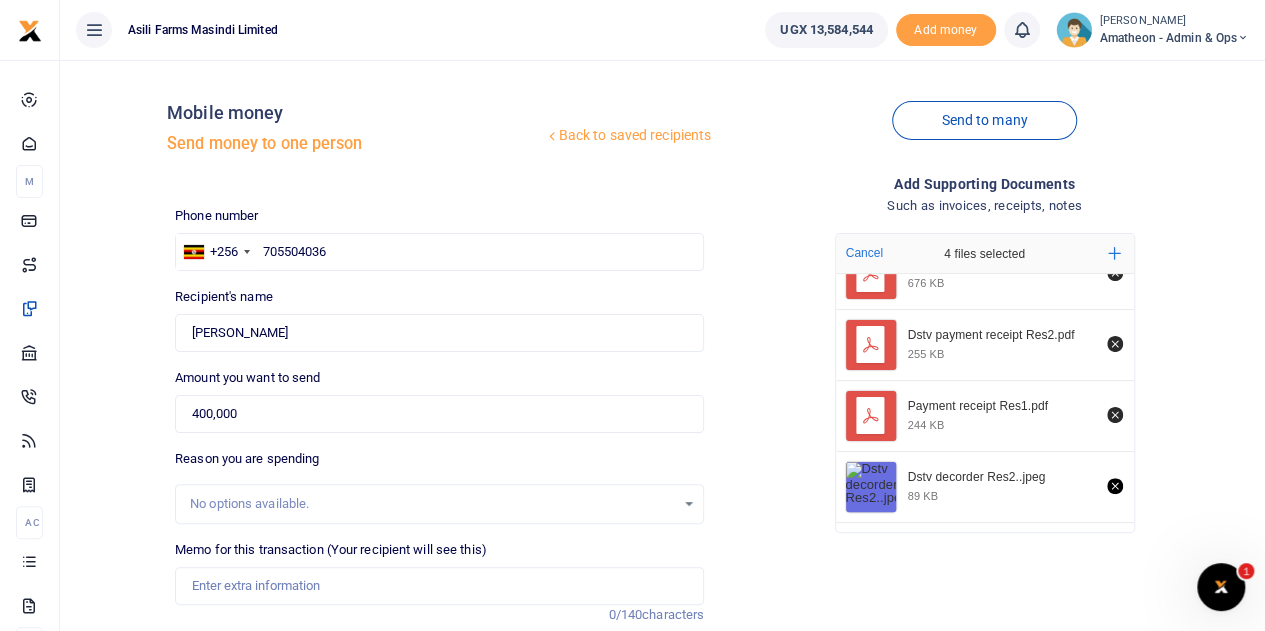 scroll, scrollTop: 0, scrollLeft: 0, axis: both 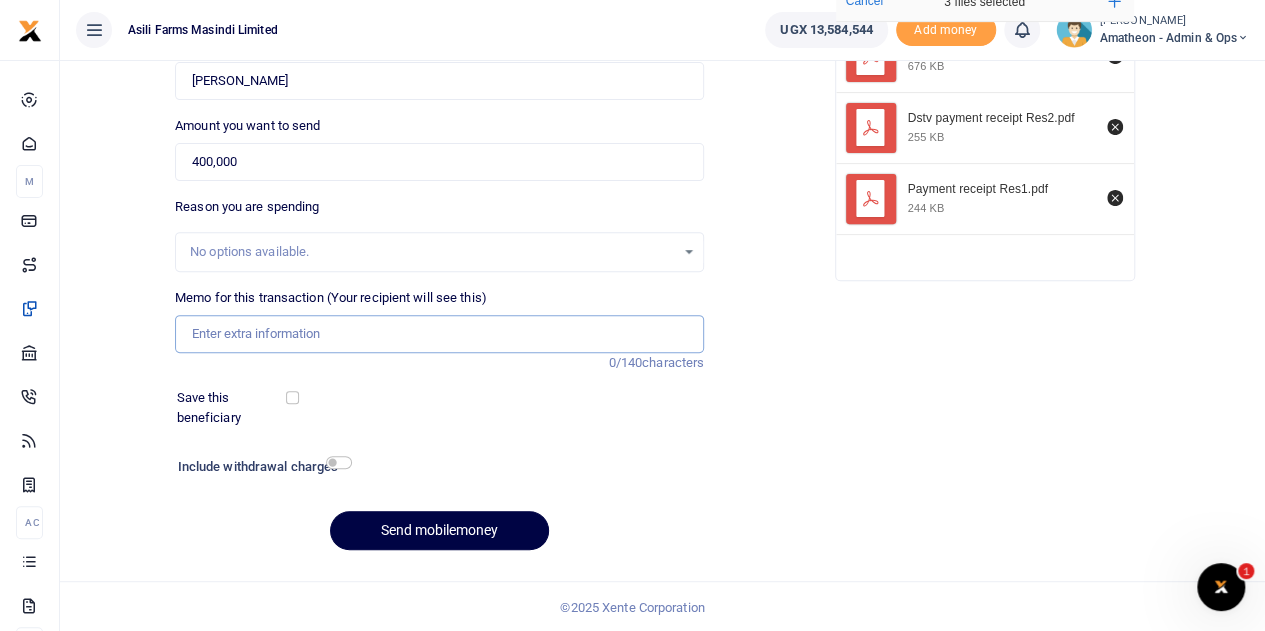 click on "Memo for this transaction (Your recipient will see this)" at bounding box center (439, 334) 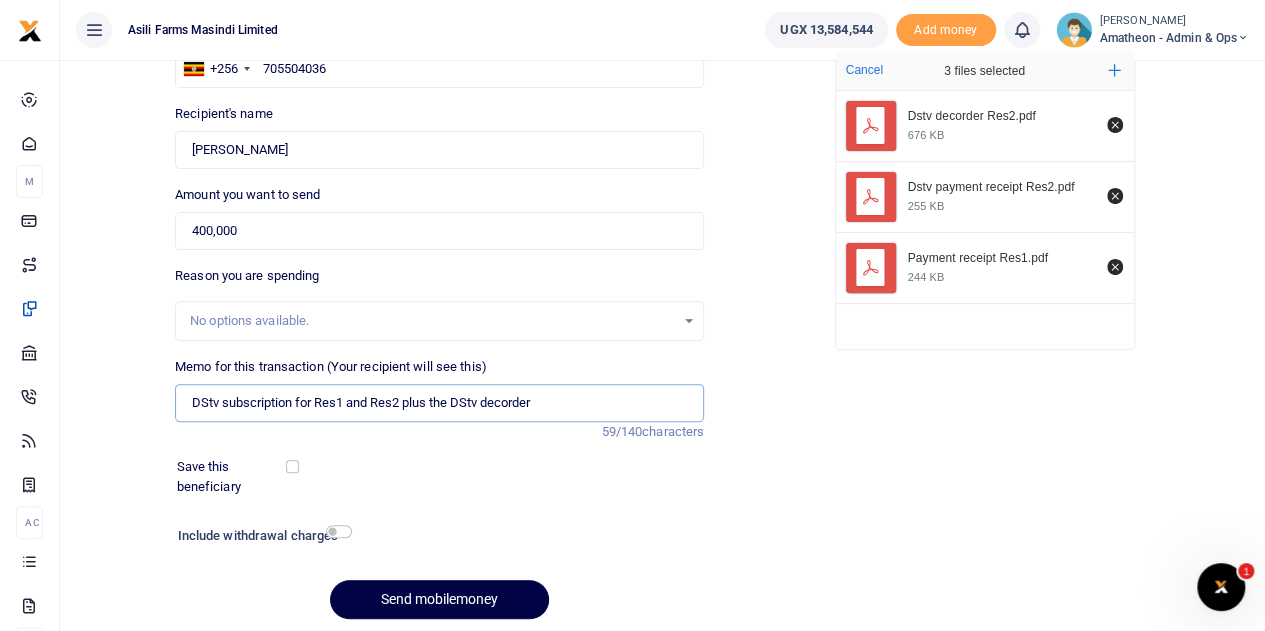 scroll, scrollTop: 152, scrollLeft: 0, axis: vertical 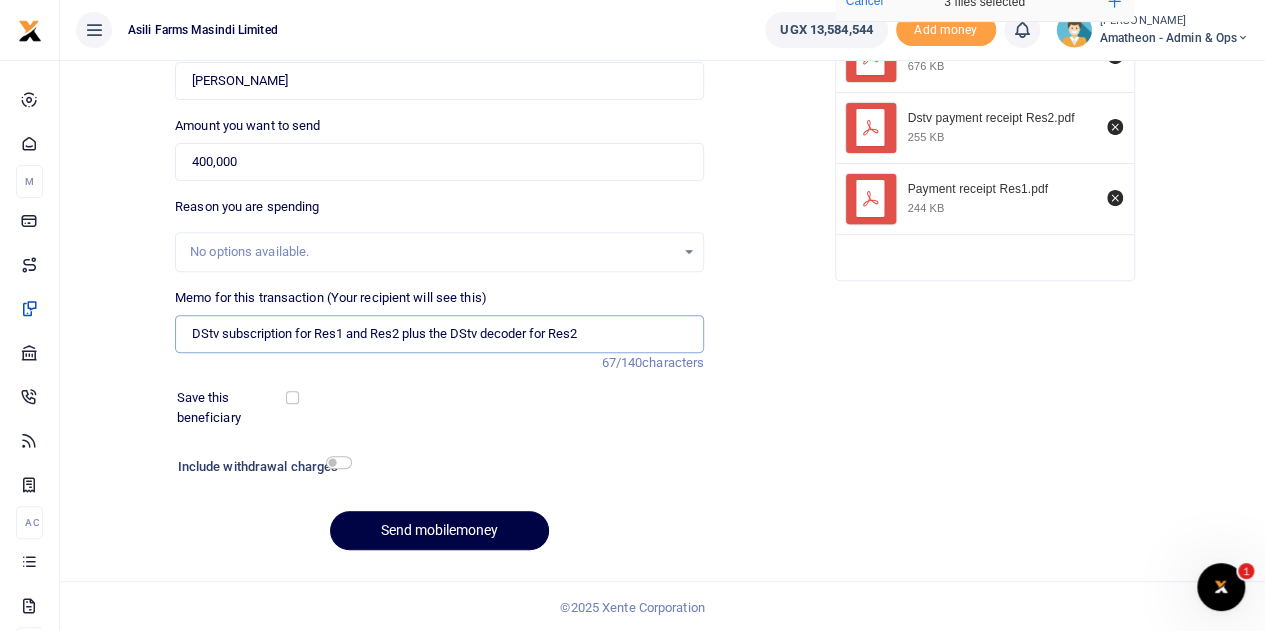 type on "DStv subscription for Res1 and Res2 plus the DStv decoder for Res2" 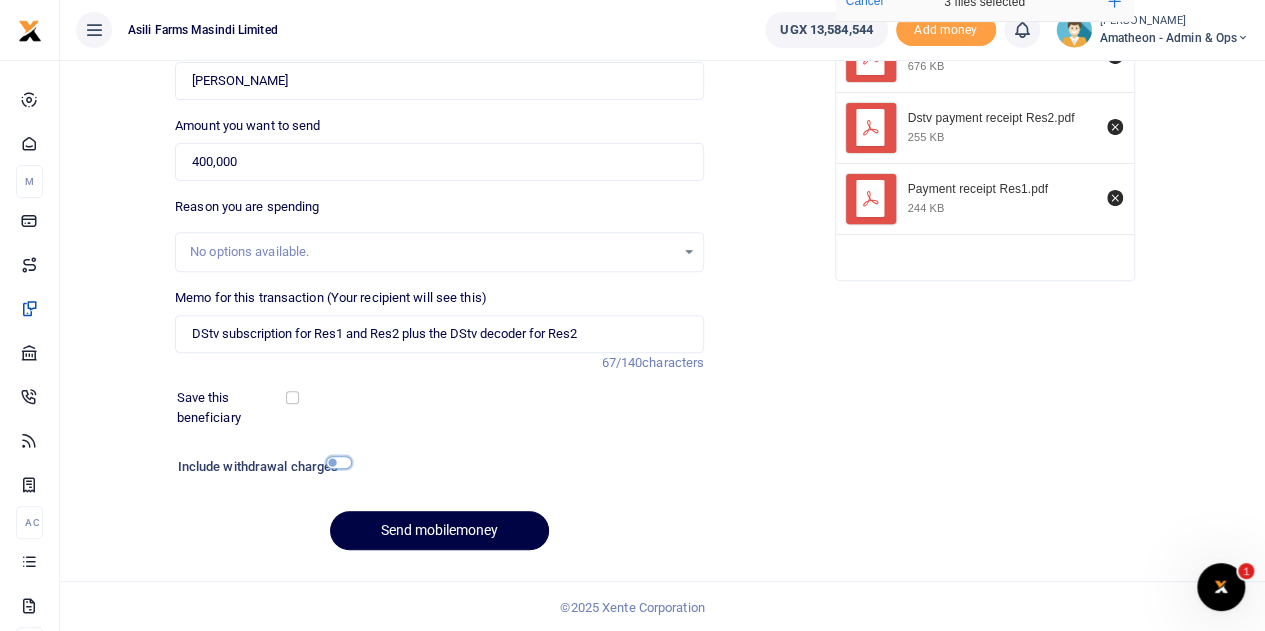 click at bounding box center (339, 462) 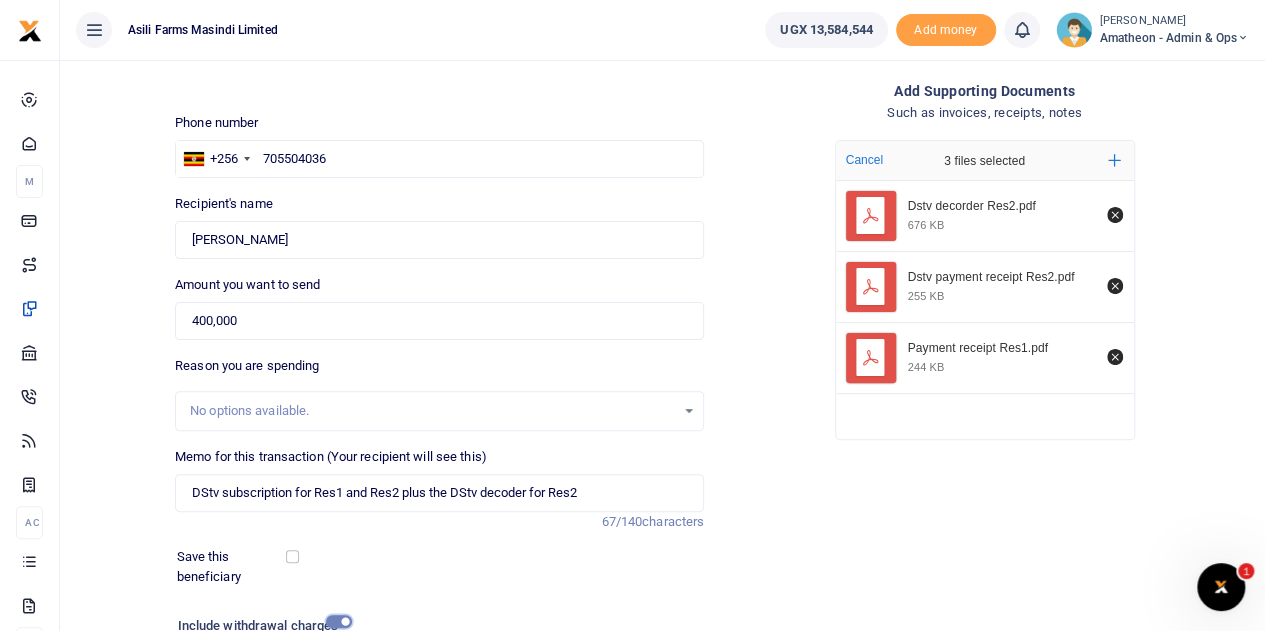 scroll, scrollTop: 308, scrollLeft: 0, axis: vertical 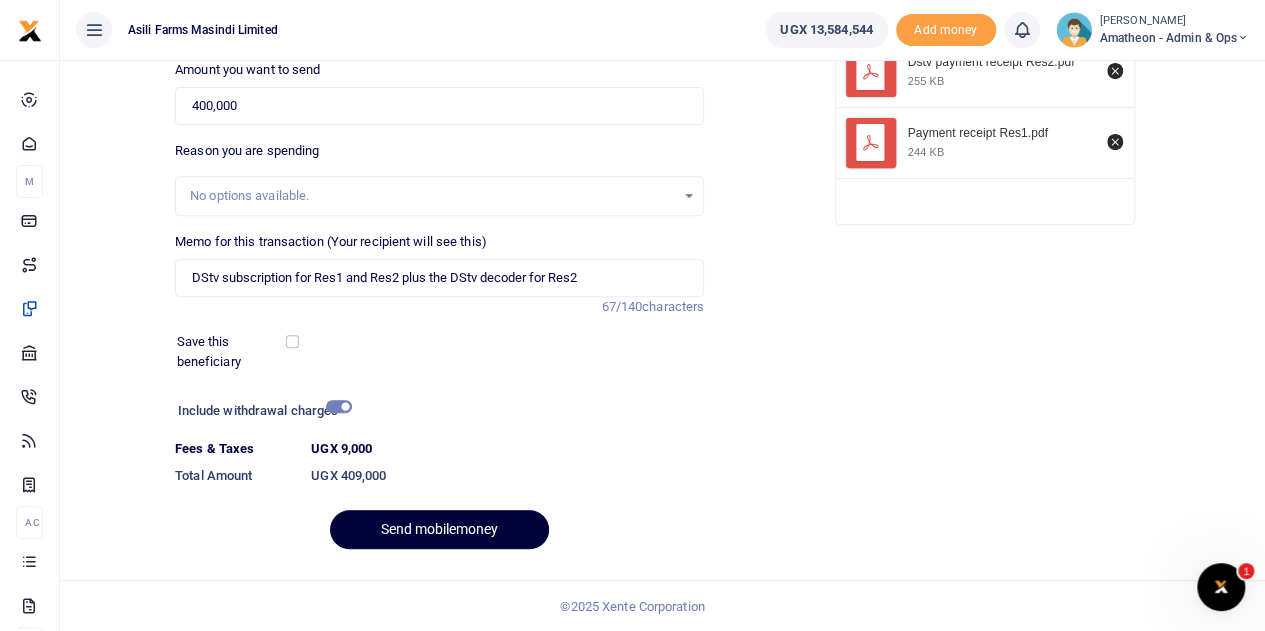 click on "Send mobilemoney" at bounding box center [439, 529] 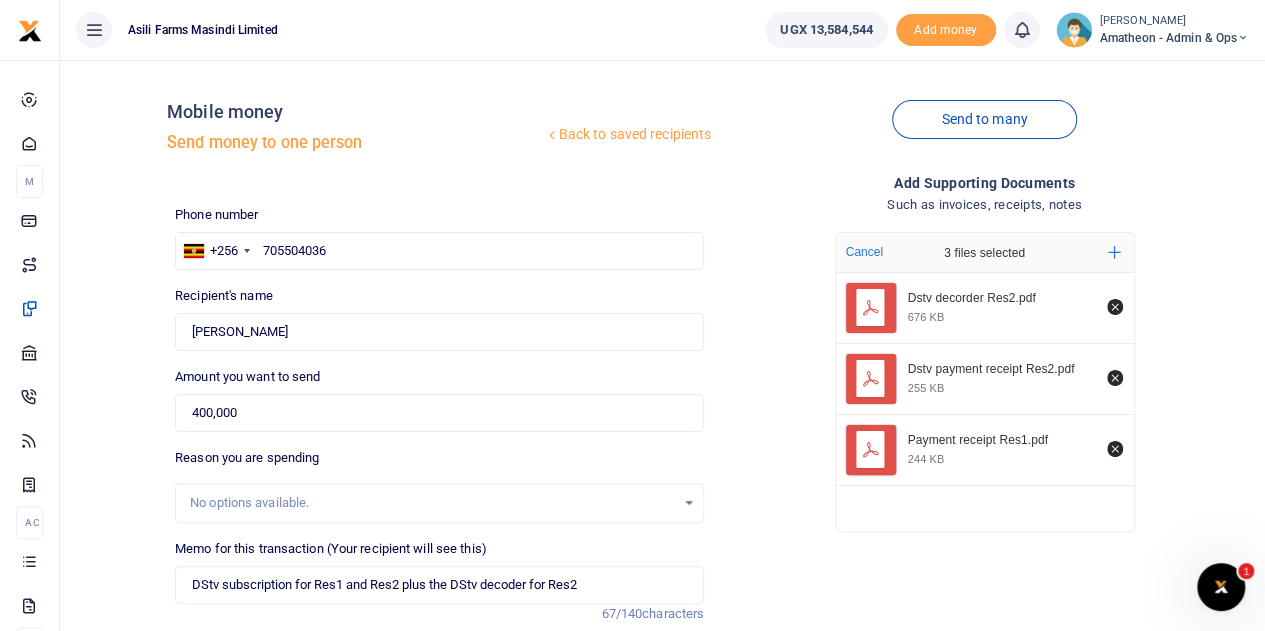 scroll, scrollTop: 0, scrollLeft: 0, axis: both 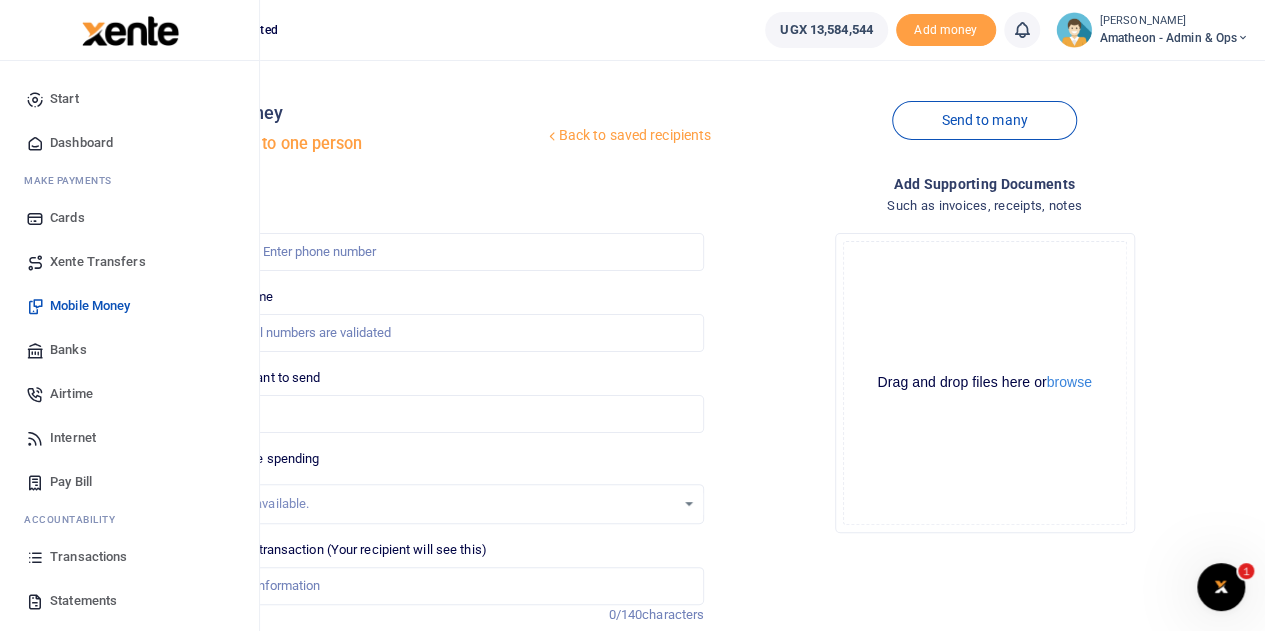 click on "Transactions" at bounding box center (88, 557) 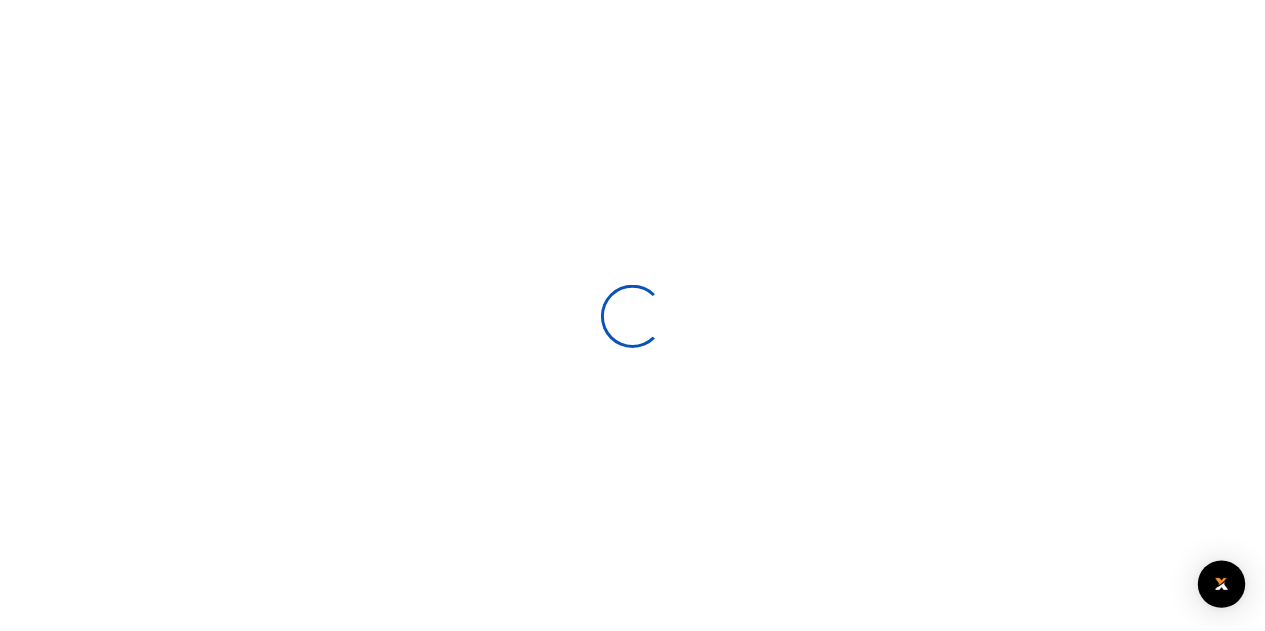 scroll, scrollTop: 0, scrollLeft: 0, axis: both 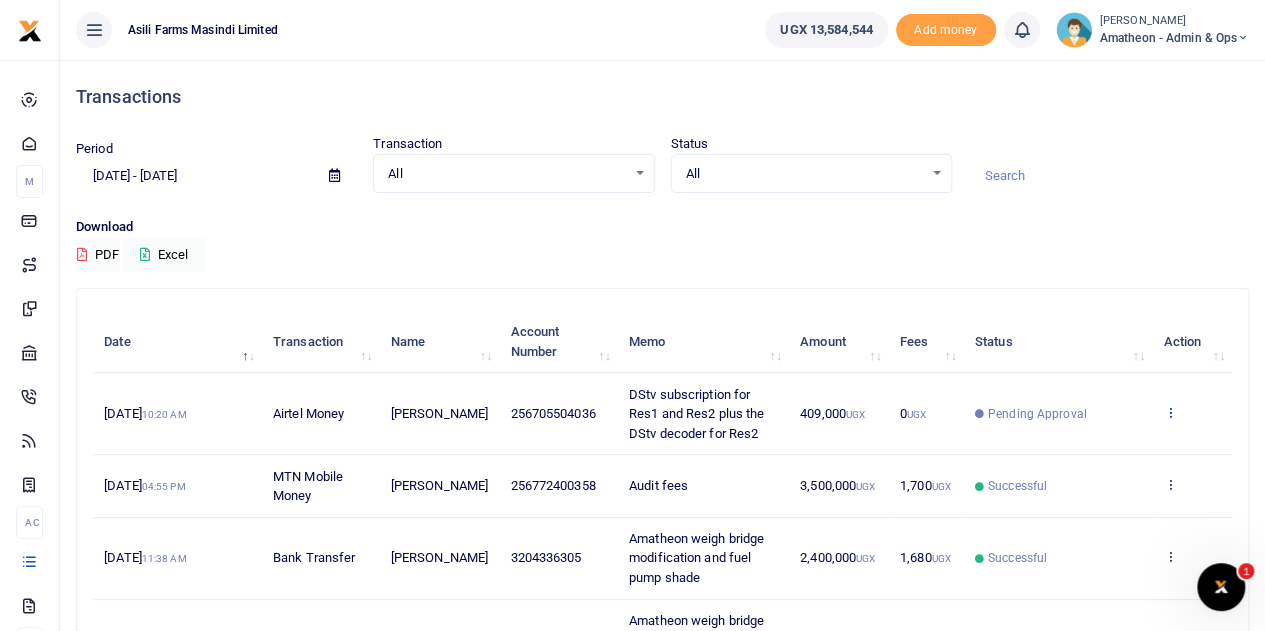 click at bounding box center (1169, 412) 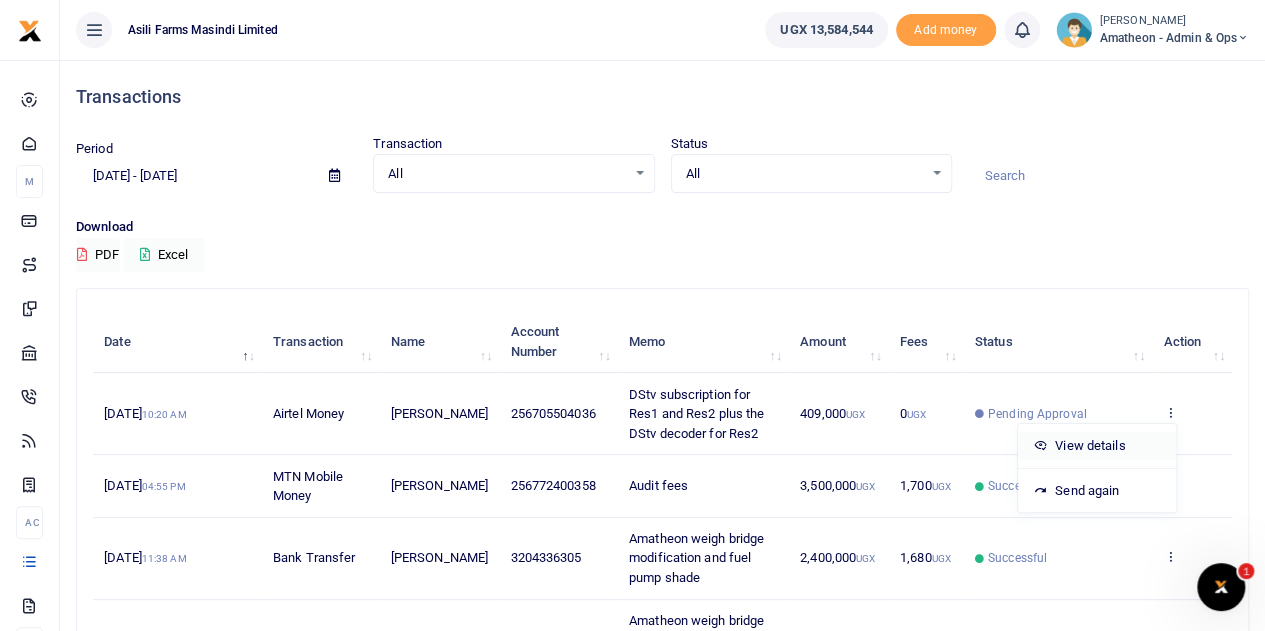 click on "View details" at bounding box center (1097, 446) 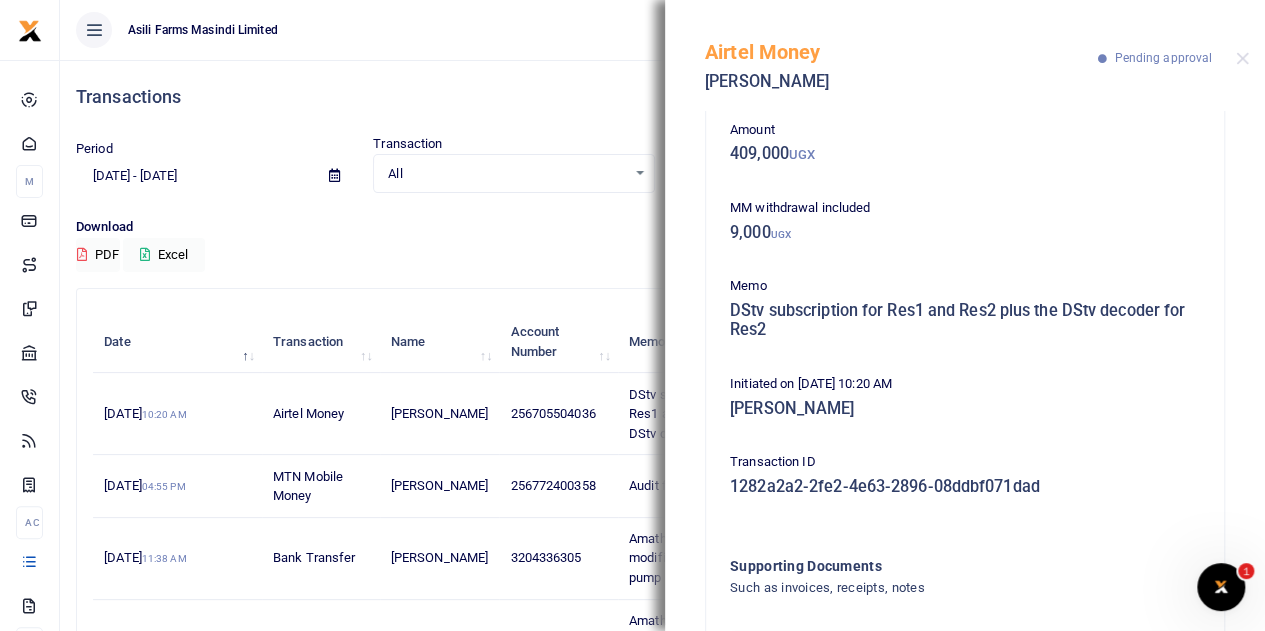 scroll, scrollTop: 226, scrollLeft: 0, axis: vertical 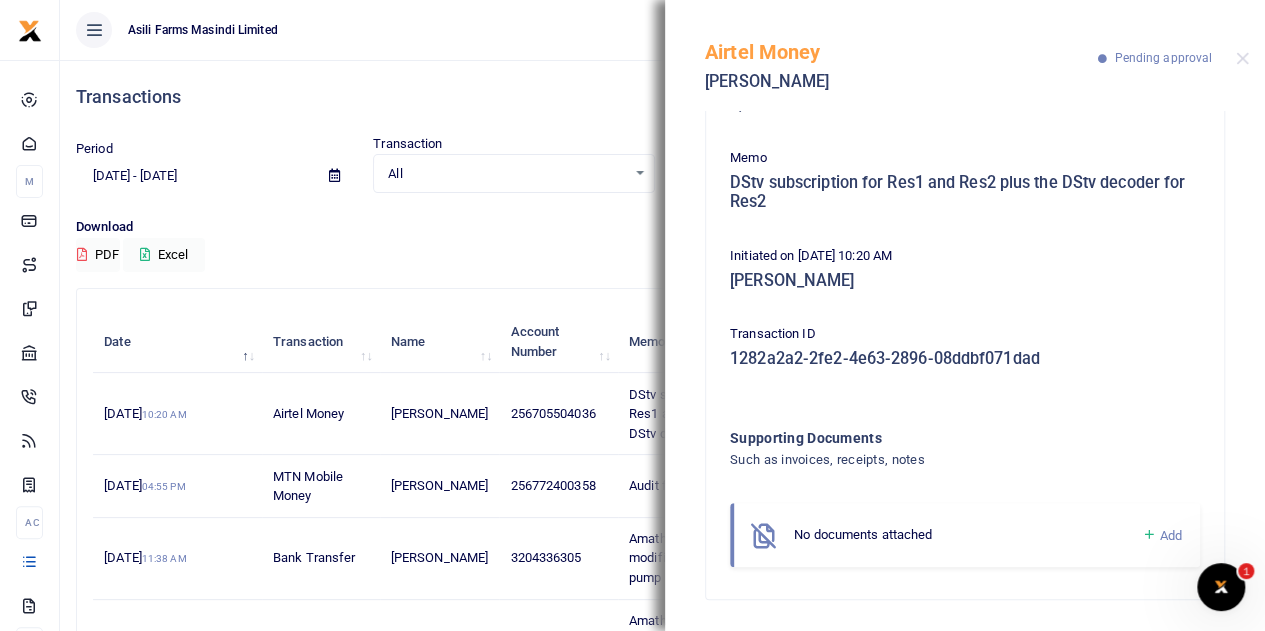 click on "DStv subscription for Res1 and Res2 plus the DStv decoder for Res2" at bounding box center [965, 192] 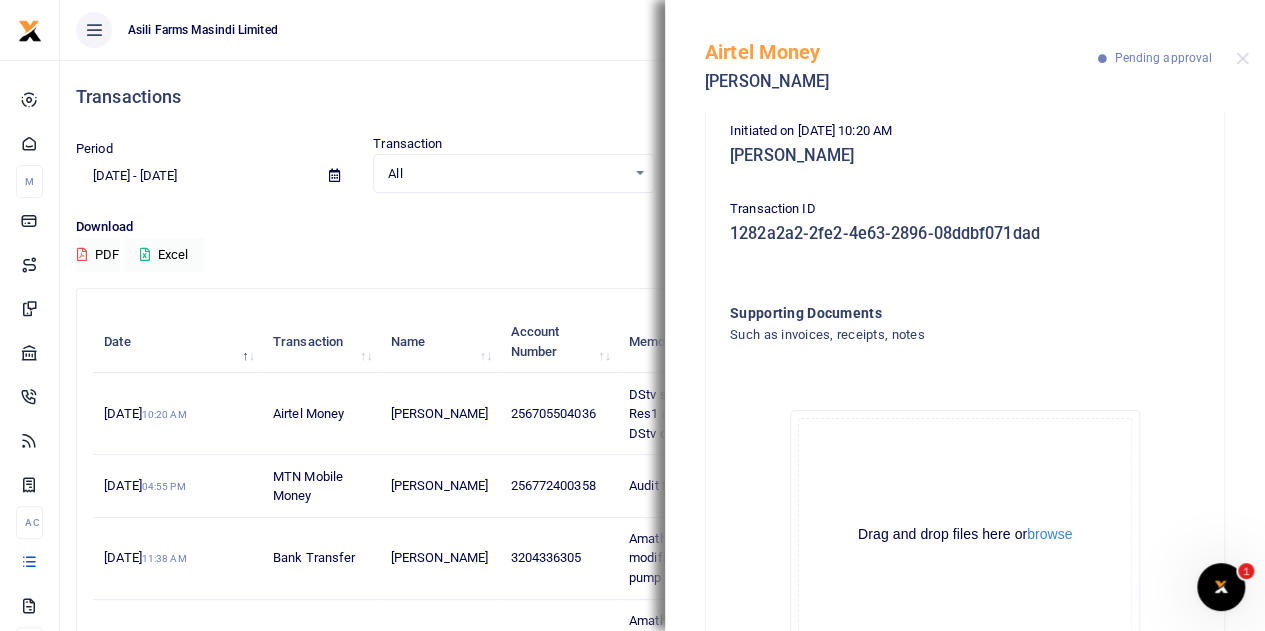 scroll, scrollTop: 451, scrollLeft: 0, axis: vertical 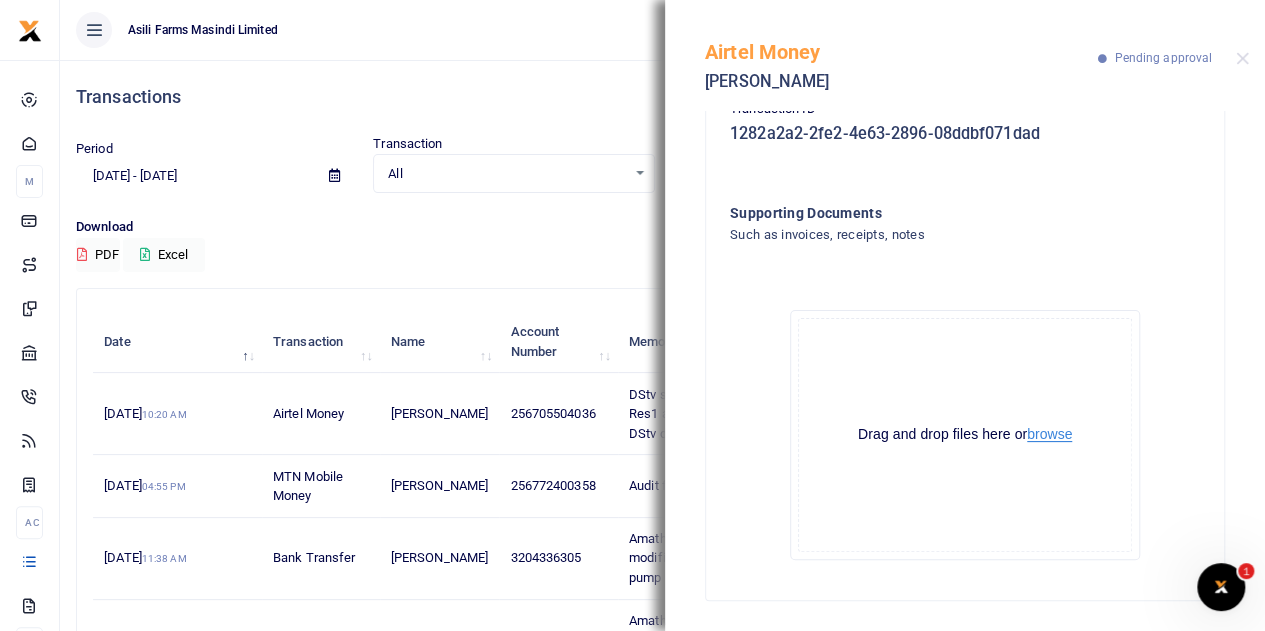 click on "browse" at bounding box center (1049, 434) 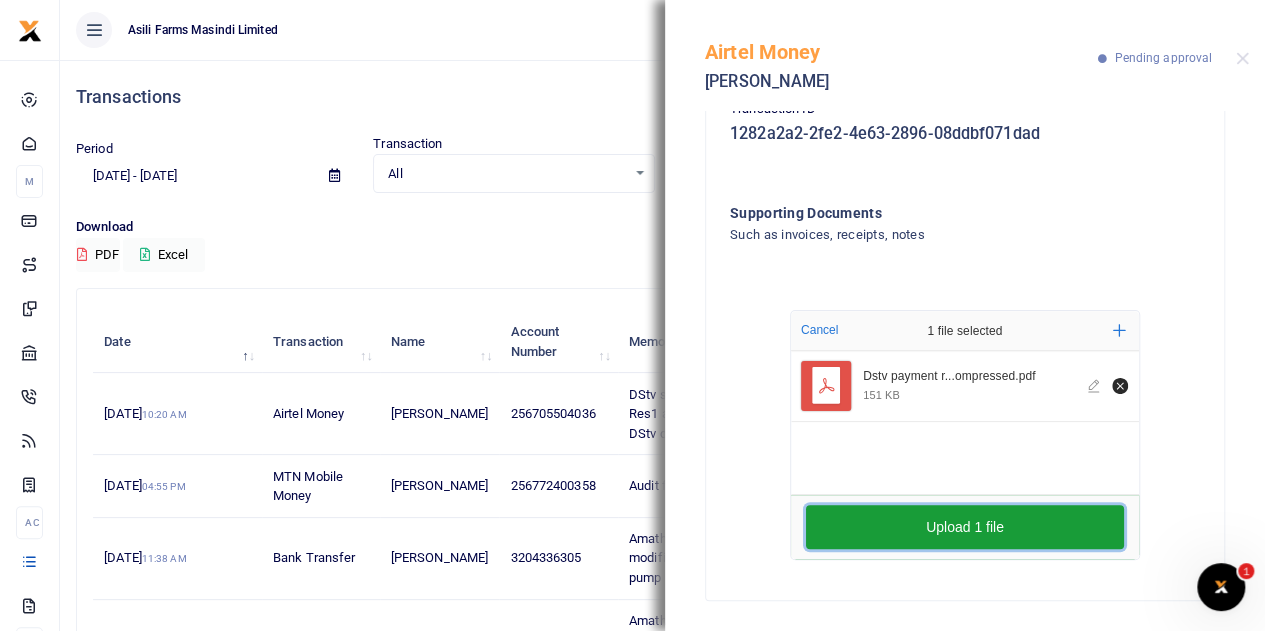click on "Upload 1 file" at bounding box center [965, 527] 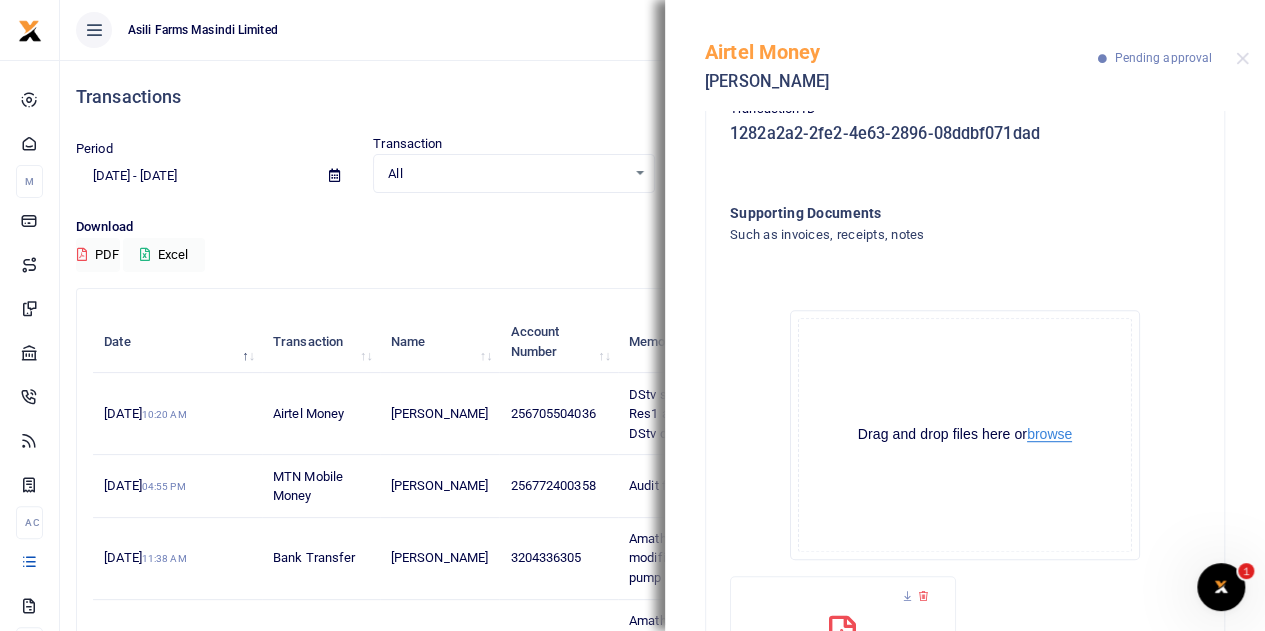 click on "browse" at bounding box center (1049, 434) 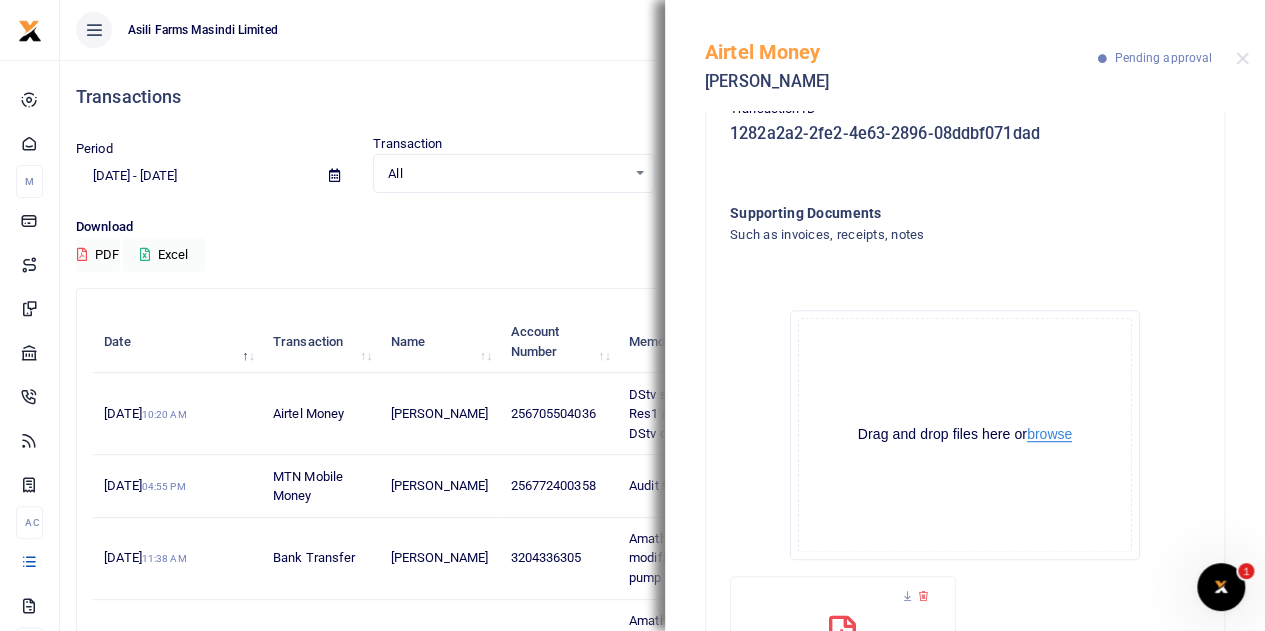 scroll, scrollTop: 551, scrollLeft: 0, axis: vertical 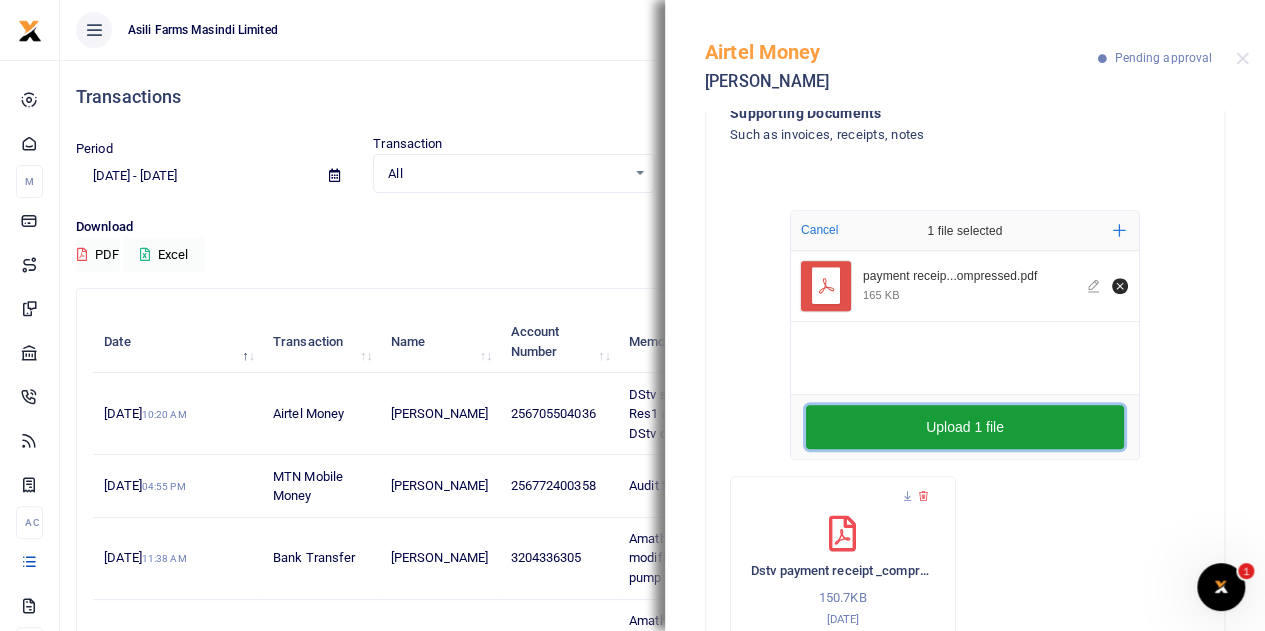 click on "Upload 1 file" at bounding box center [965, 427] 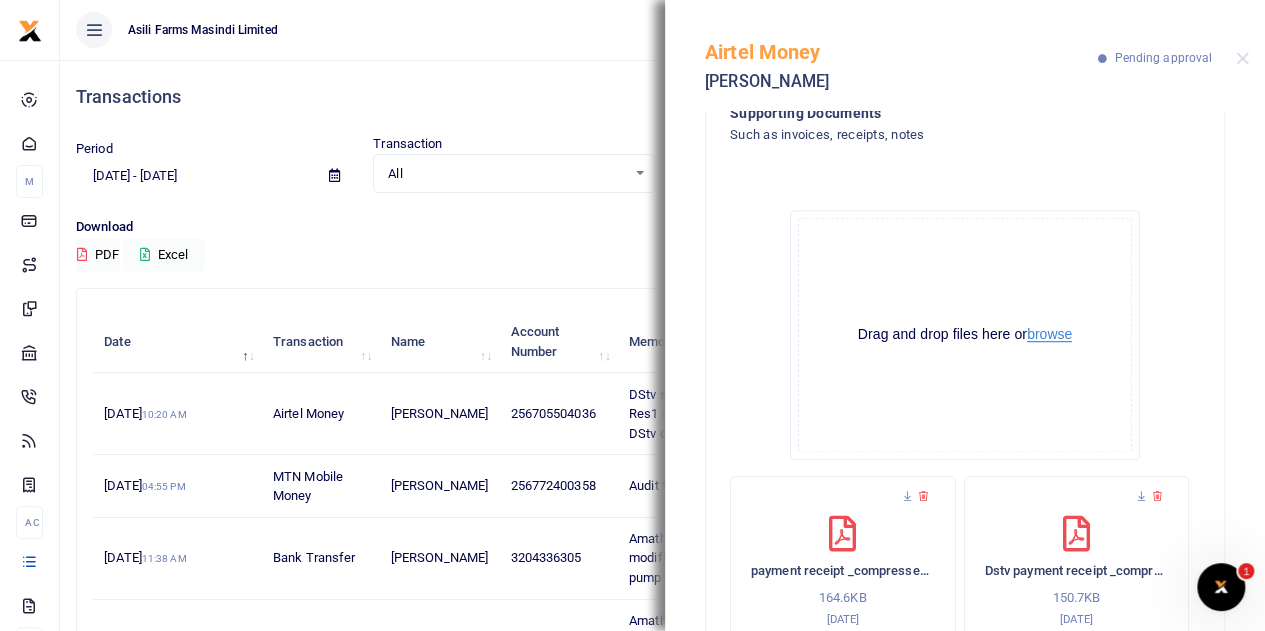 click on "browse" at bounding box center [1049, 334] 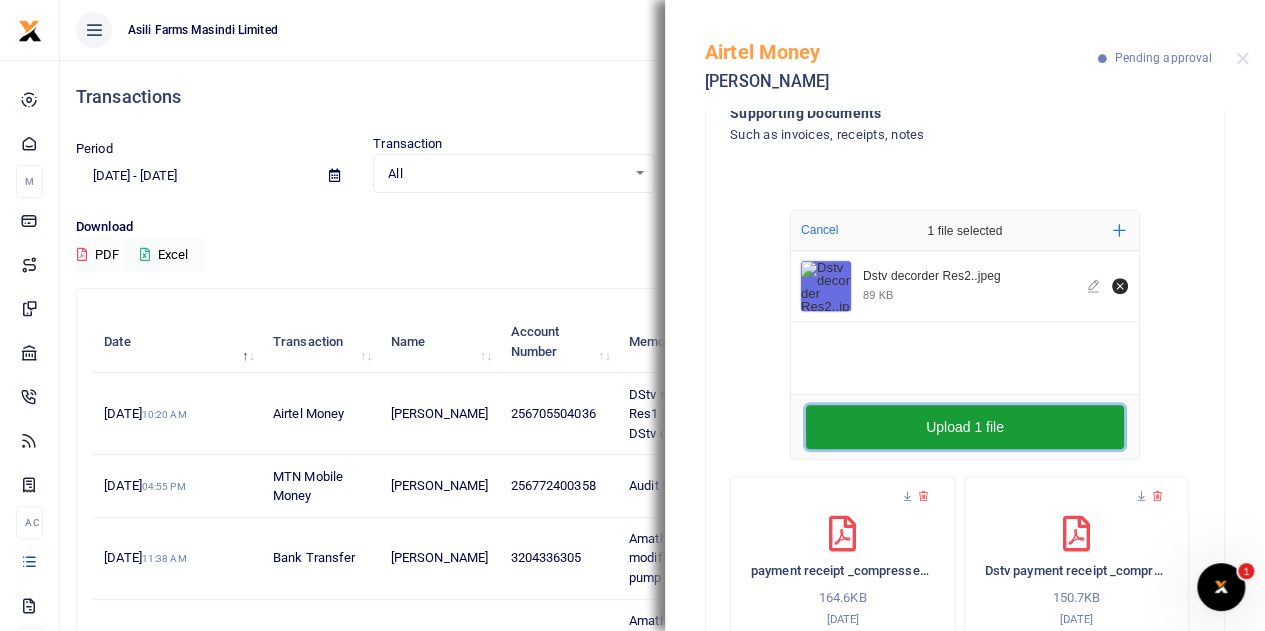 click on "Upload 1 file" at bounding box center [965, 427] 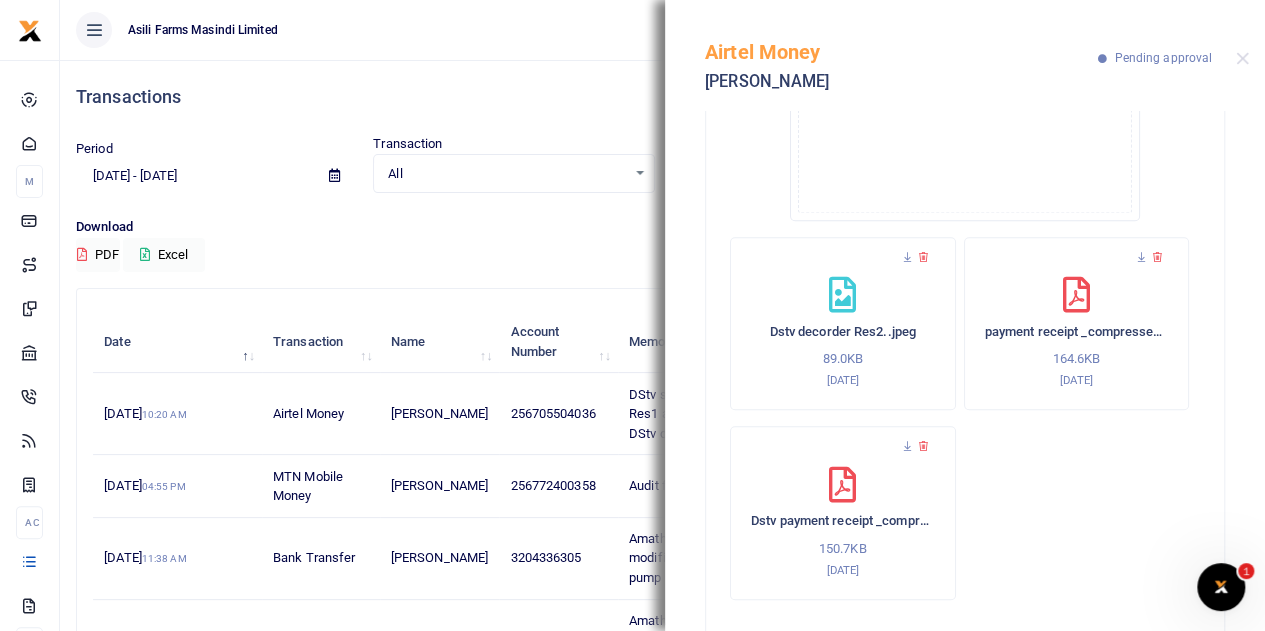 scroll, scrollTop: 830, scrollLeft: 0, axis: vertical 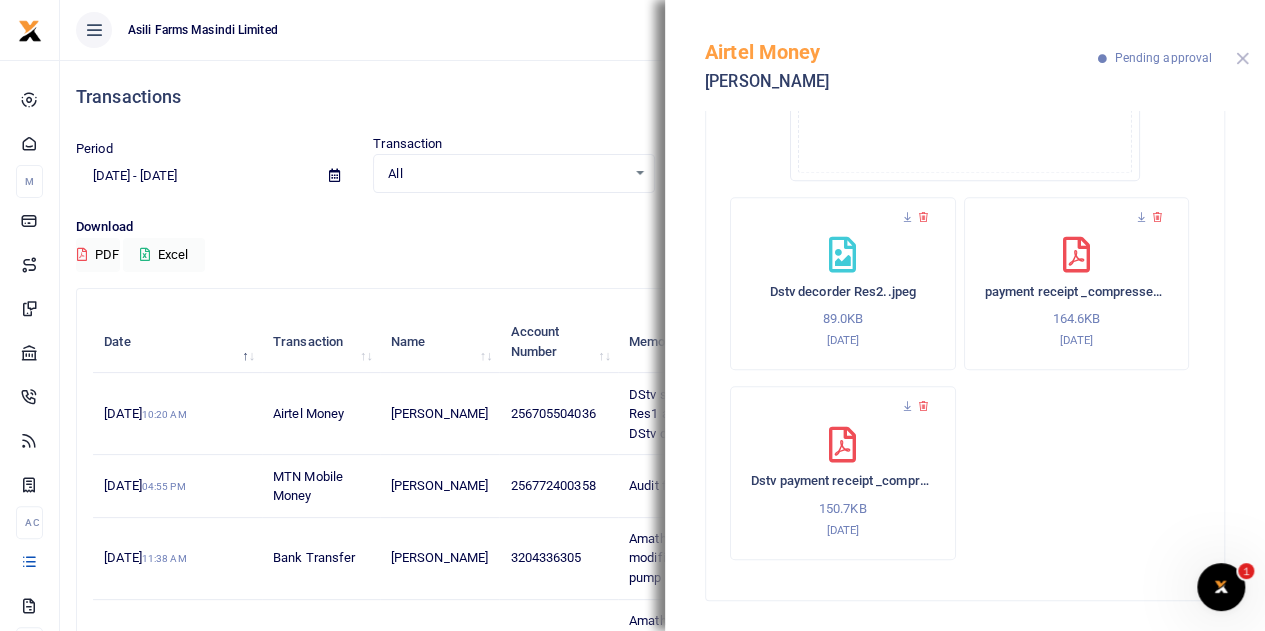 click at bounding box center (1242, 58) 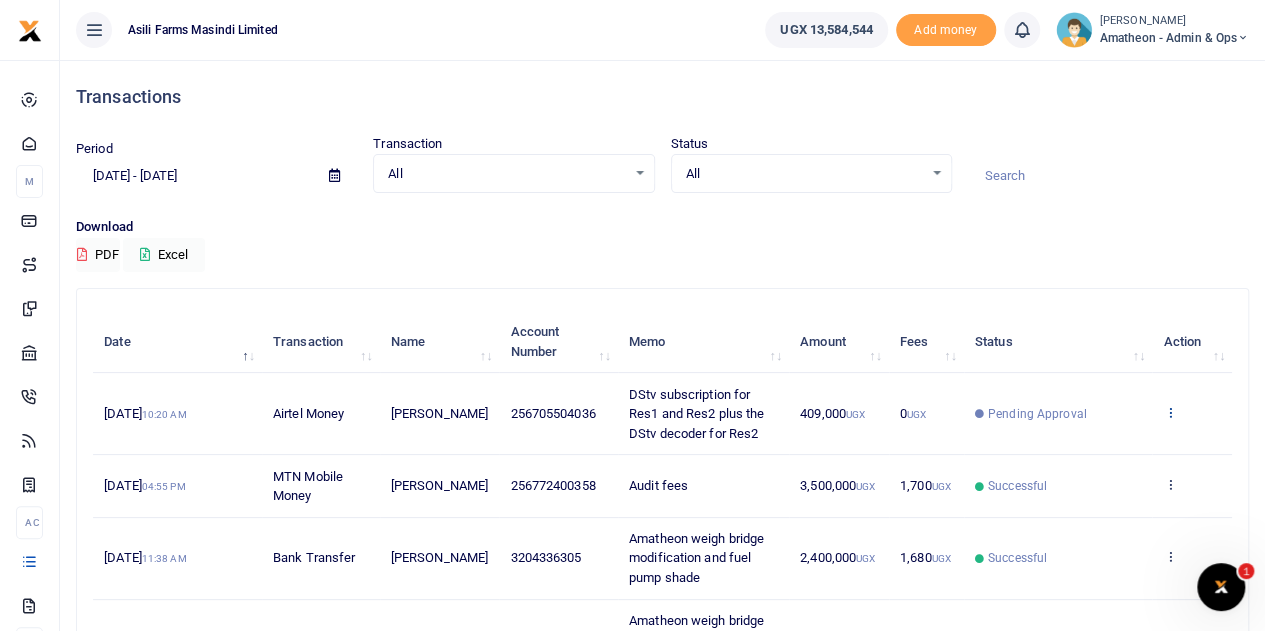 click at bounding box center (1169, 412) 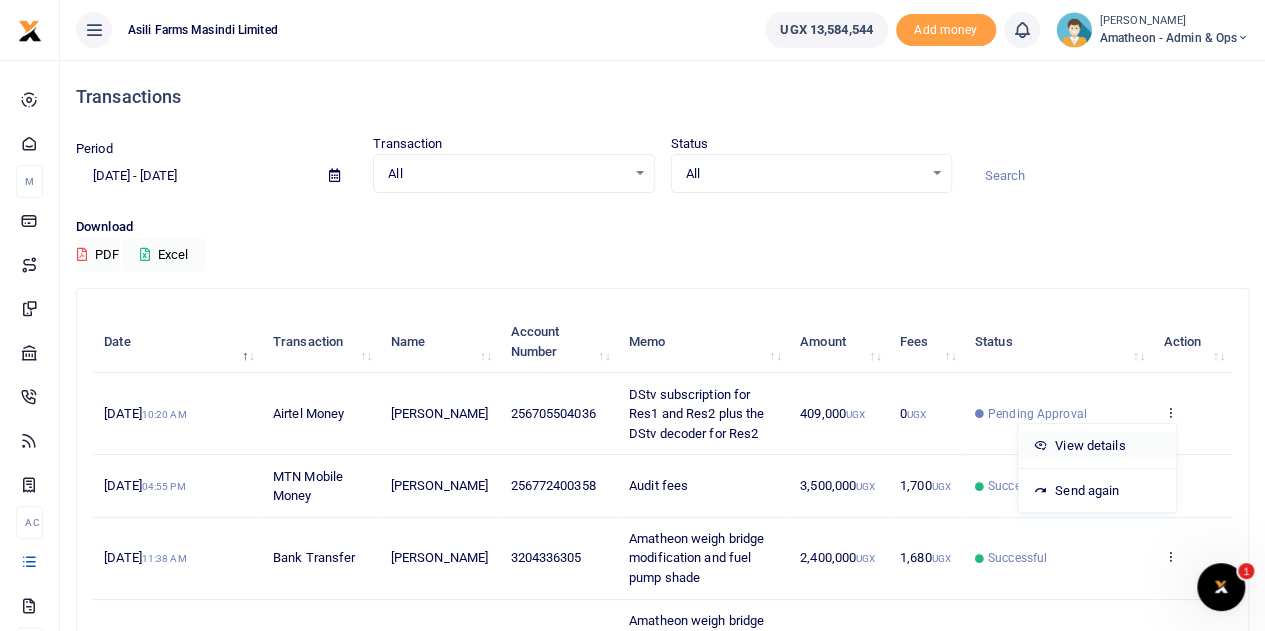 click on "View details" at bounding box center (1097, 446) 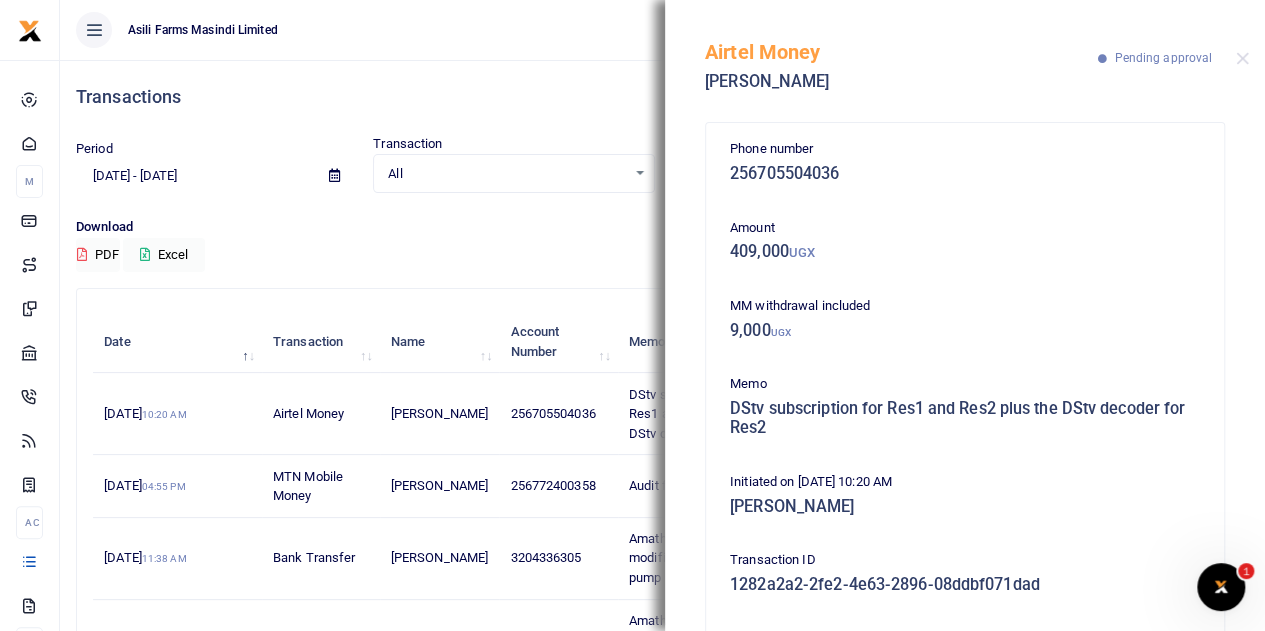scroll, scrollTop: 500, scrollLeft: 0, axis: vertical 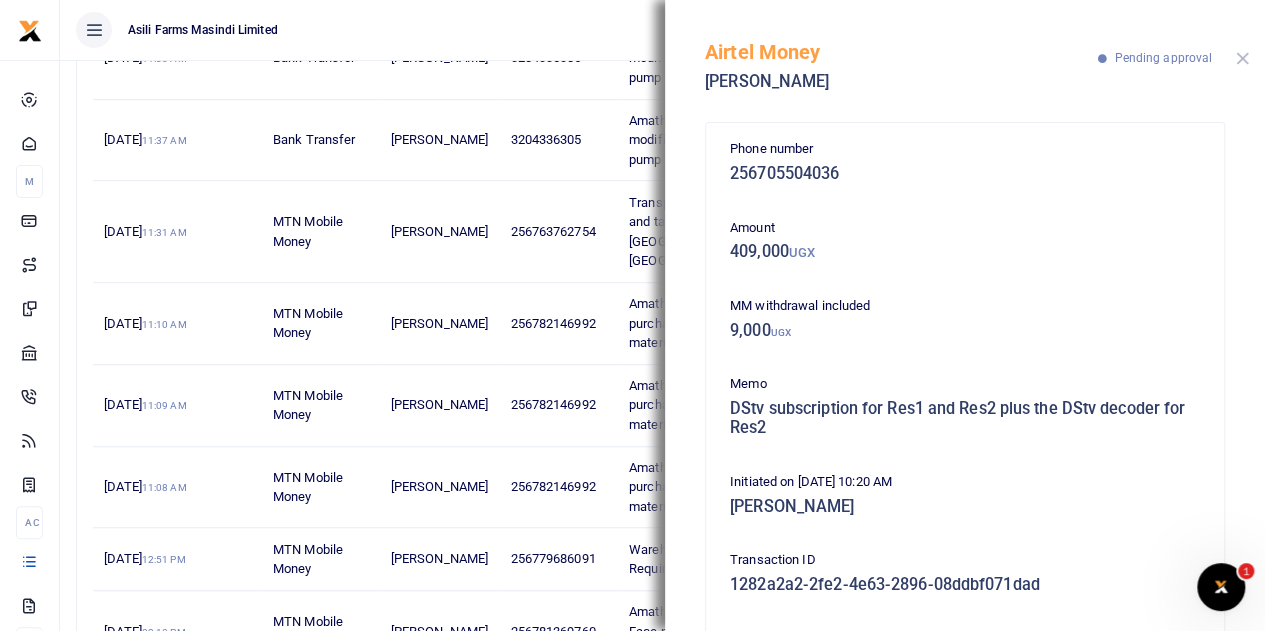 click at bounding box center [1242, 58] 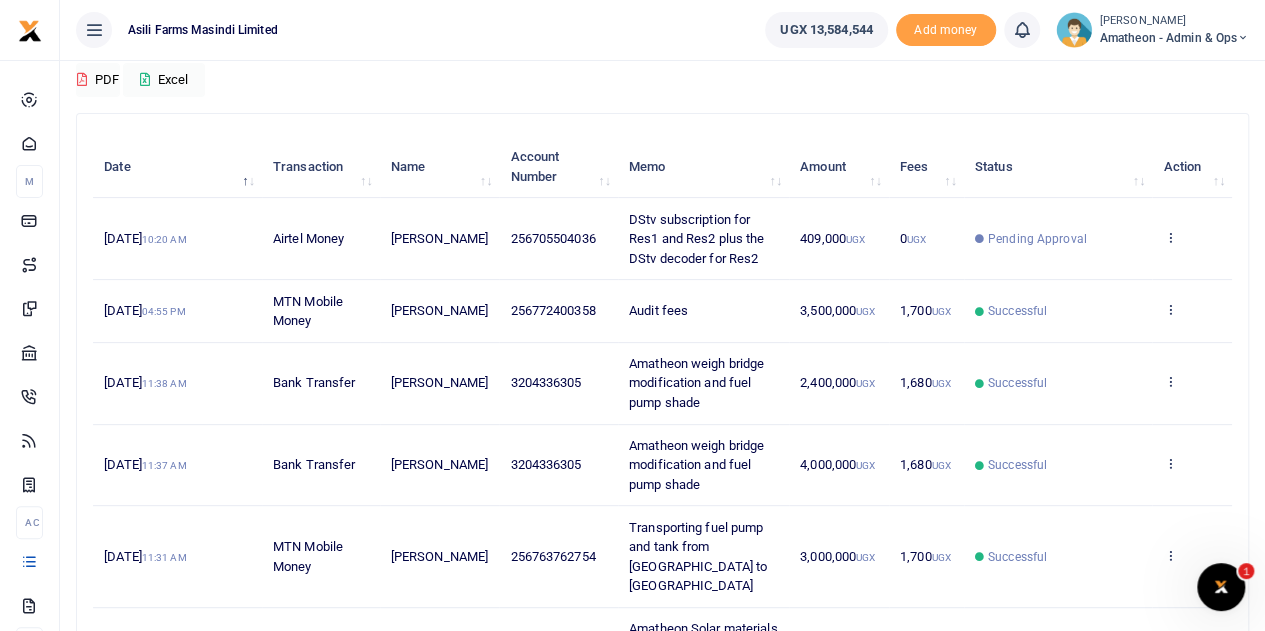 scroll, scrollTop: 0, scrollLeft: 0, axis: both 